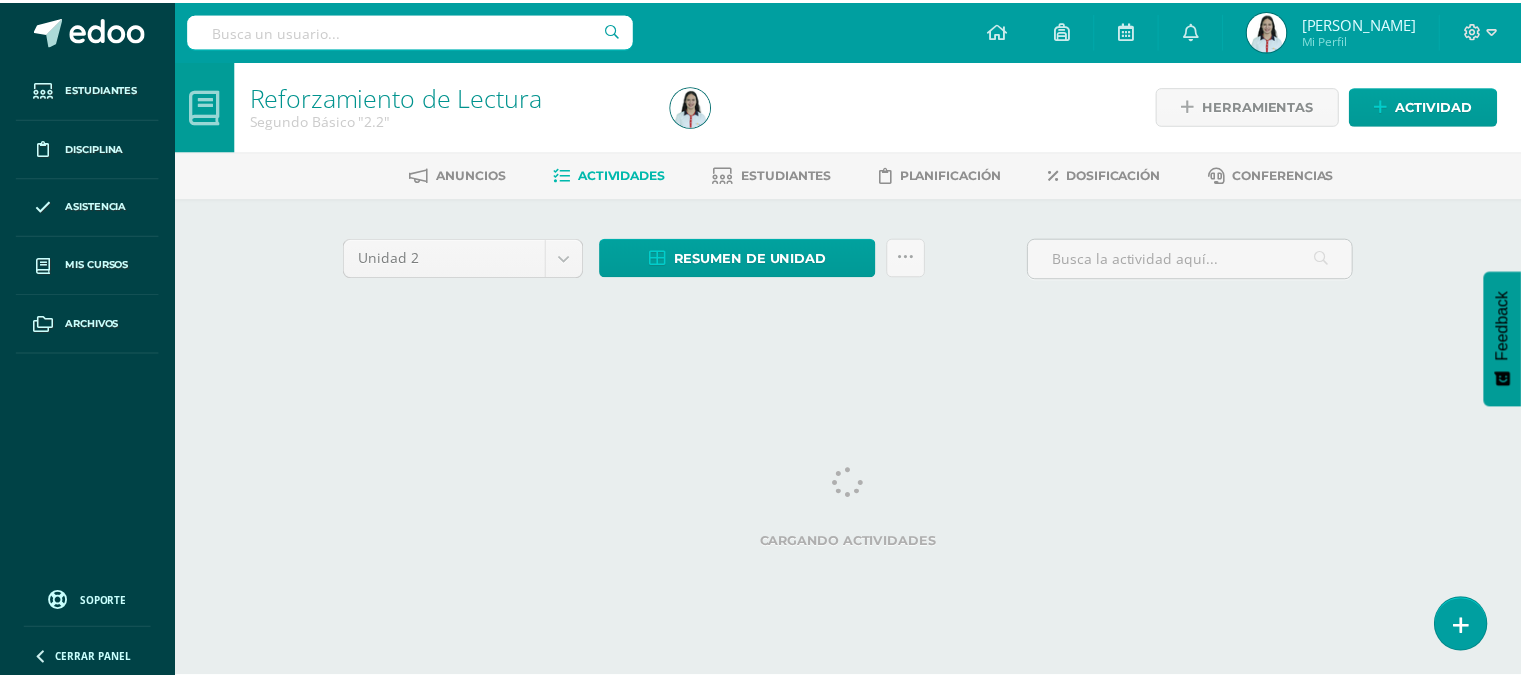 scroll, scrollTop: 0, scrollLeft: 0, axis: both 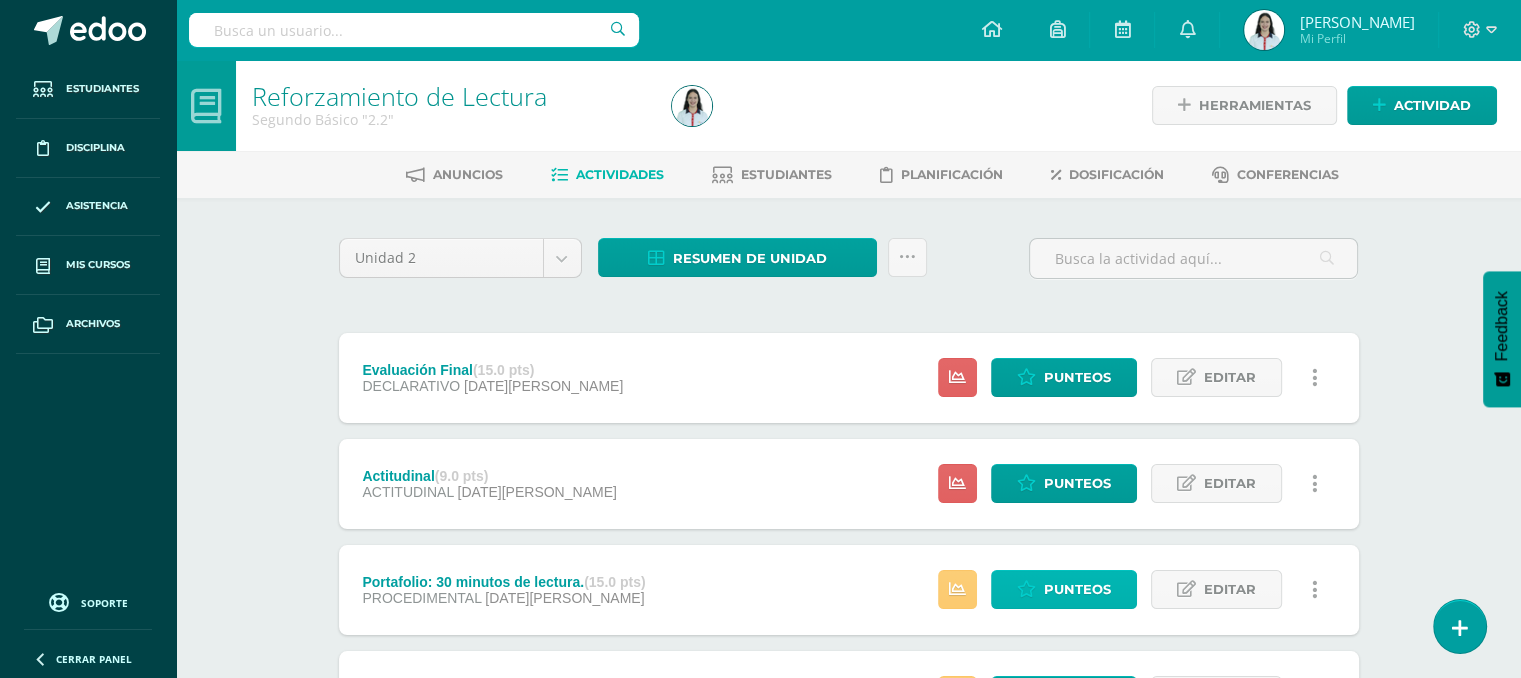 click on "Punteos" at bounding box center (1077, 589) 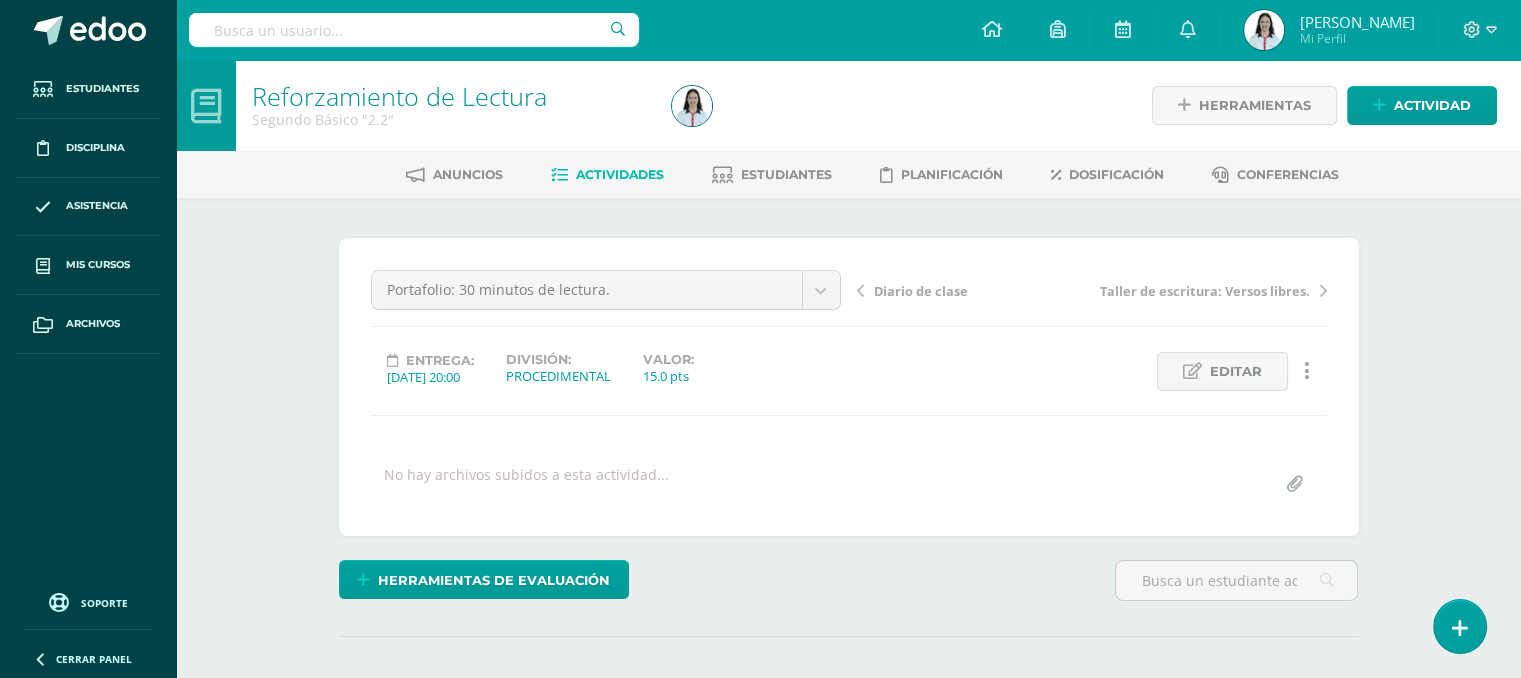 scroll, scrollTop: 1, scrollLeft: 0, axis: vertical 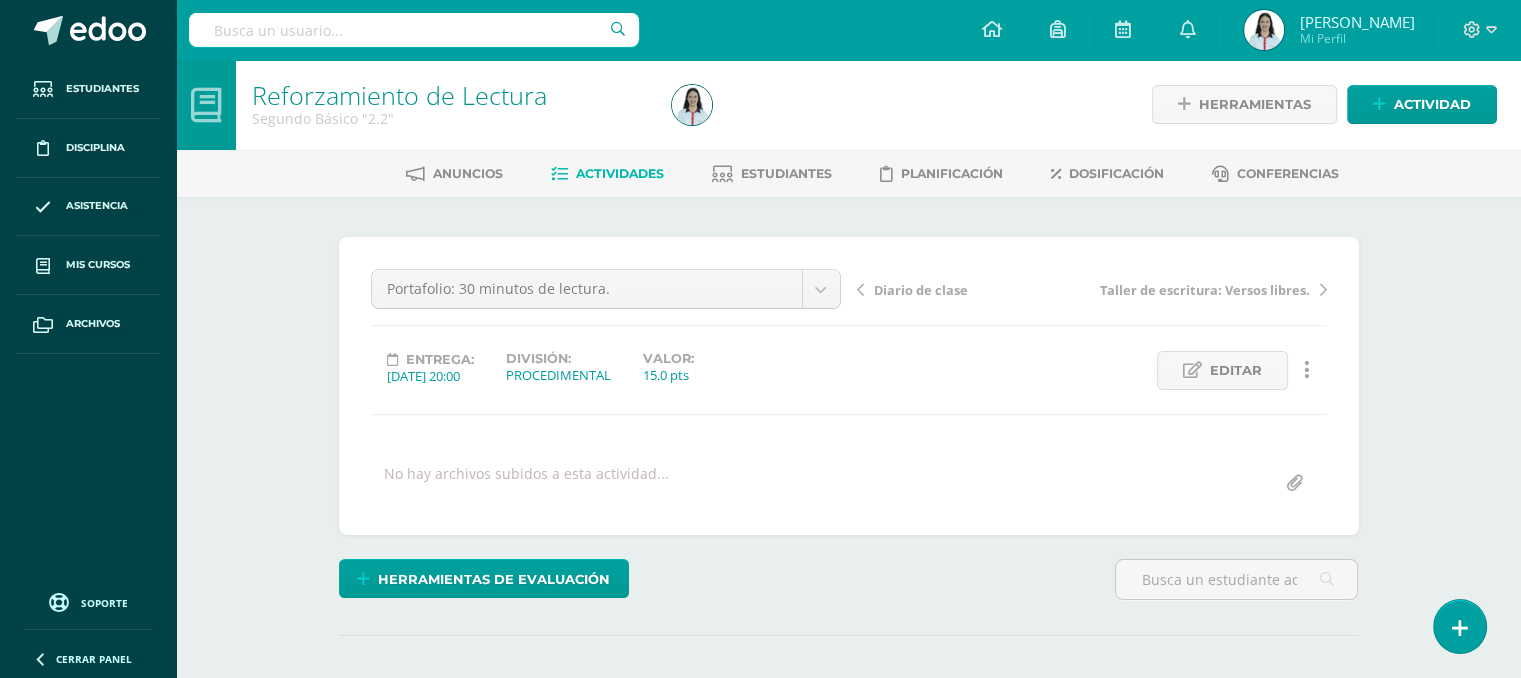 click on "¿Estás seguro que quieres  eliminar  esta actividad?
Esto borrará la actividad y cualquier nota que hayas registrado
permanentemente. Esta acción no se puede revertir. Cancelar Eliminar
Administración de escalas de valoración
escala de valoración
Aún no has creado una escala de valoración.
Cancelar Agregar nueva escala de valoración: Agrega una división a la escala de valoración  (ej. Ortografía, redacción, trabajo en equipo, etc.)
Agregar
Cancelar Crear escala de valoración
Agrega listas de cotejo
Mostrar todos                             Mostrar todos Mis listas Generales Comunicación y Lenguaje Matemática Ciencia Estudios Sociales Arte Taller 1" at bounding box center [849, 2138] 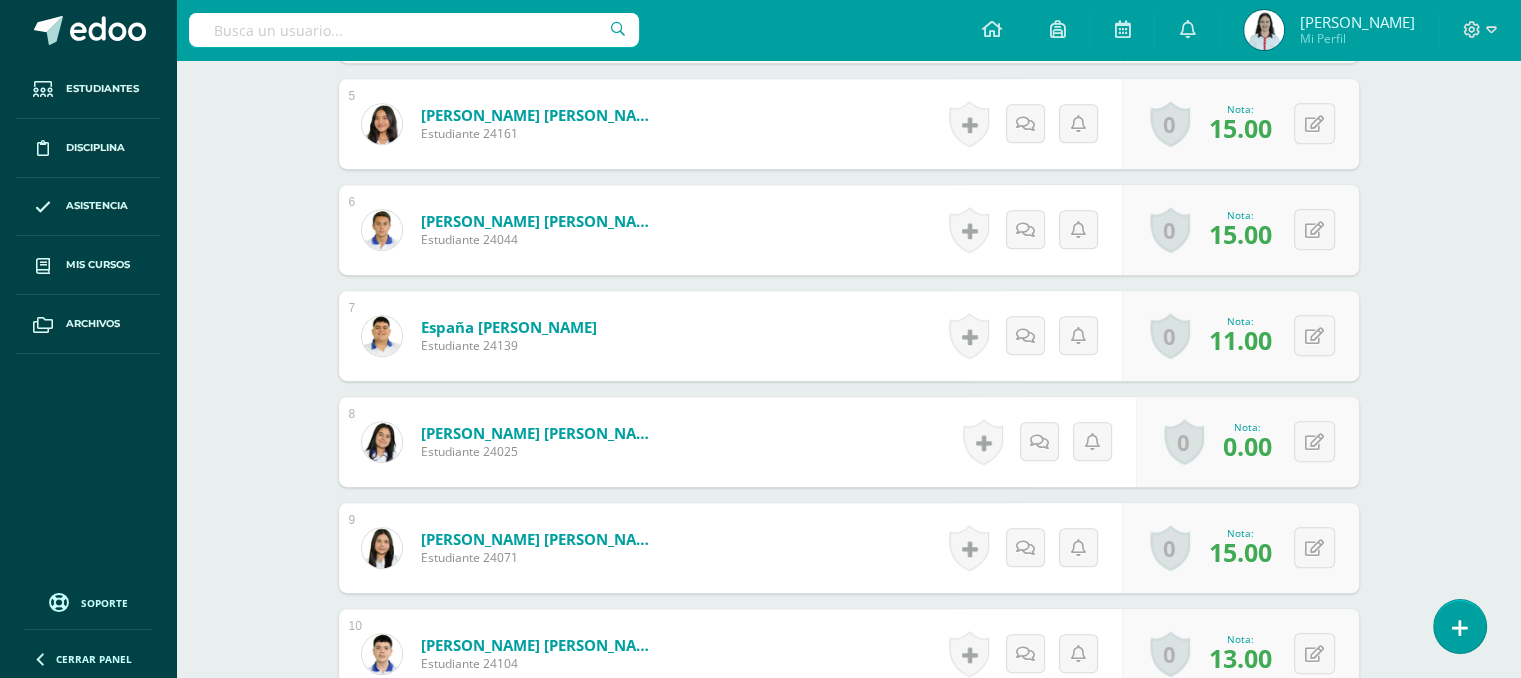 scroll, scrollTop: 1061, scrollLeft: 0, axis: vertical 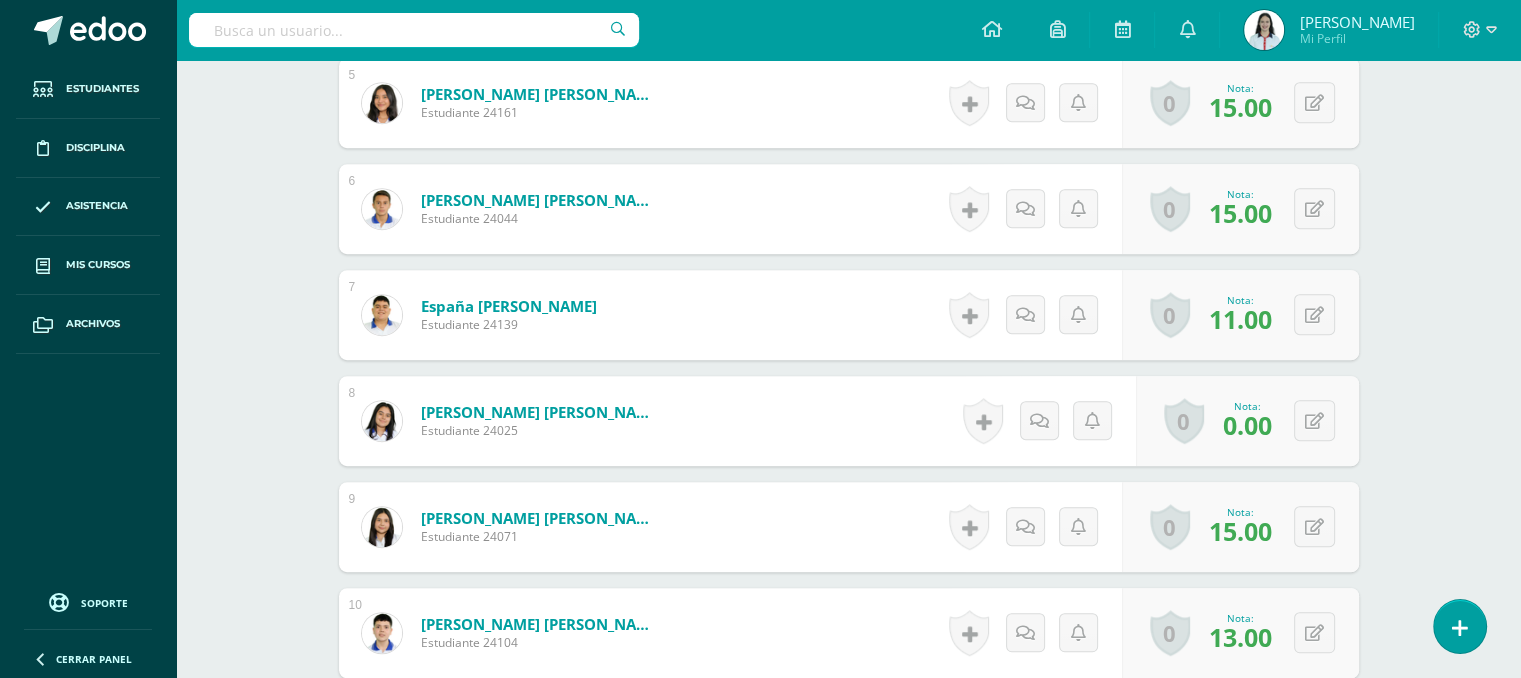 click on "0.00" at bounding box center (1247, 425) 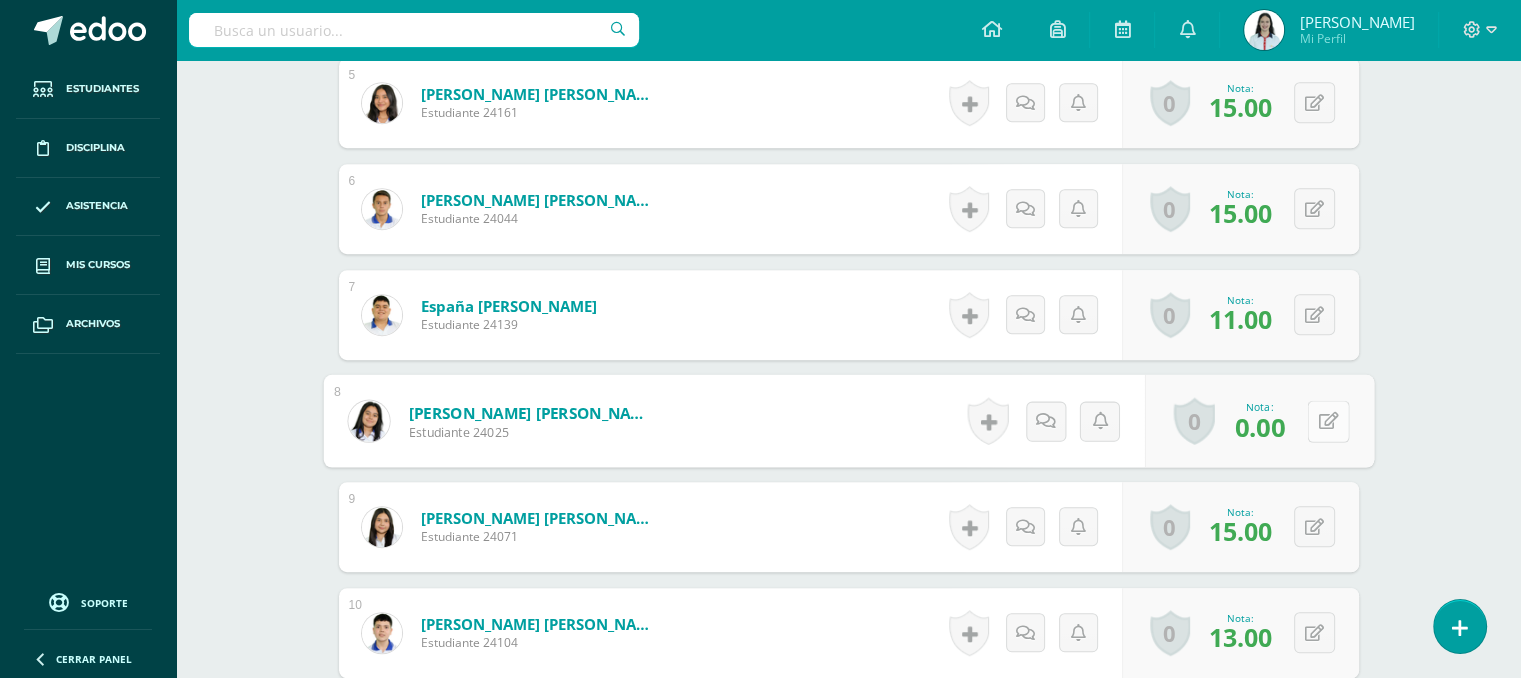 click at bounding box center [1328, 421] 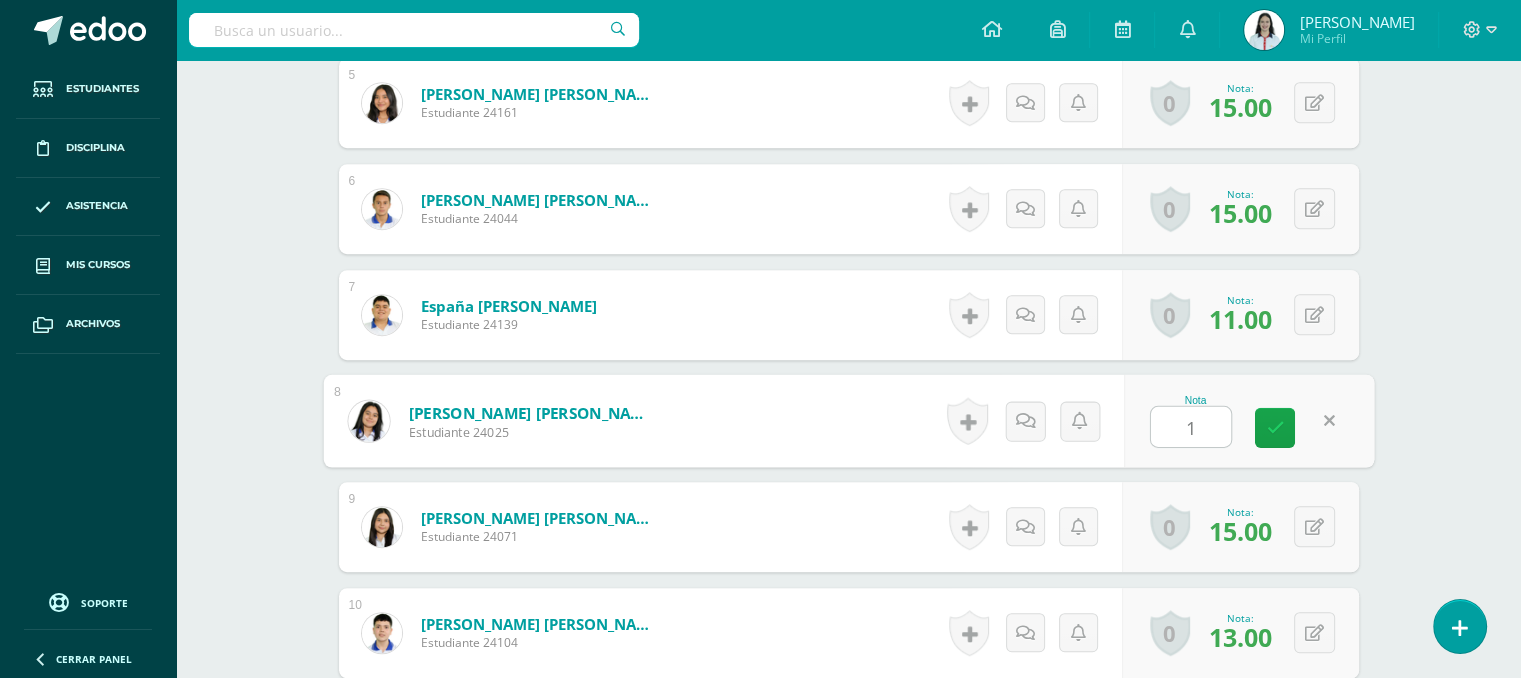type on "15" 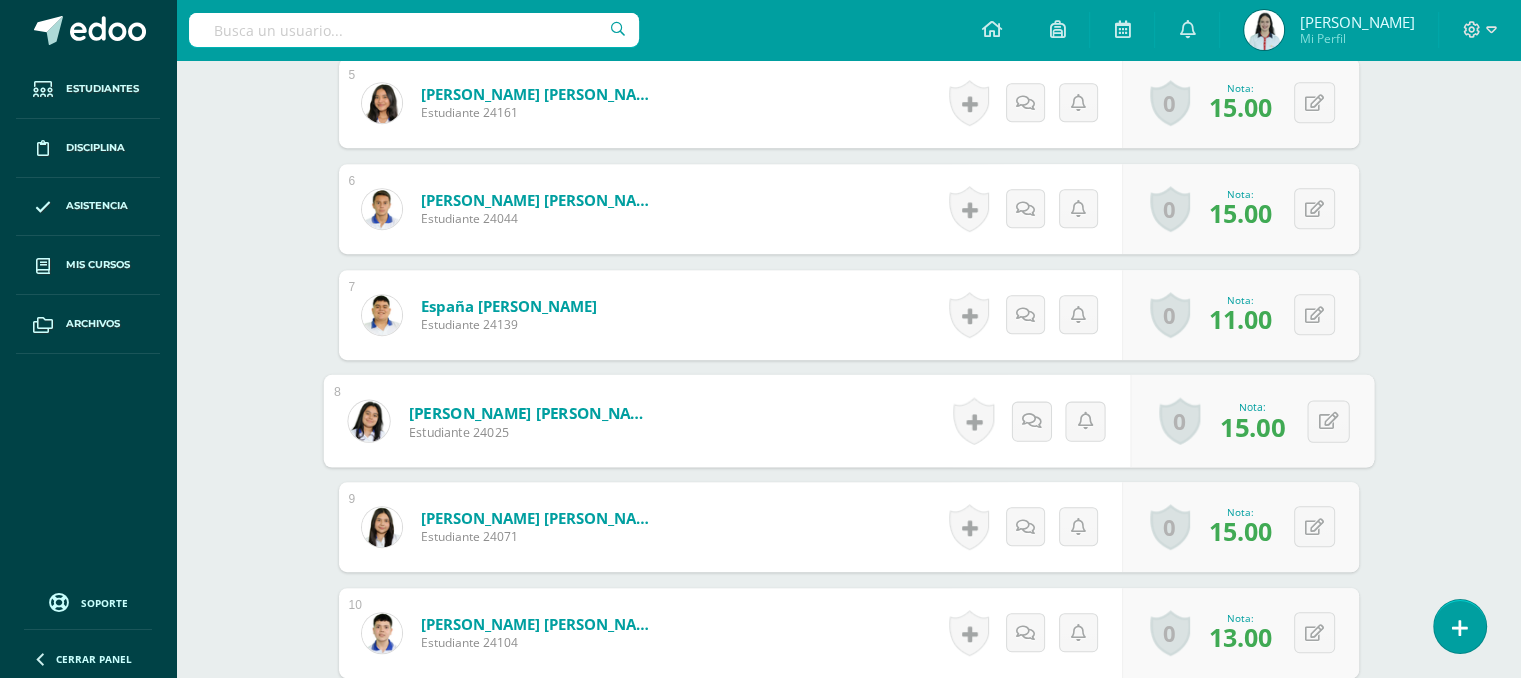 scroll, scrollTop: 0, scrollLeft: 0, axis: both 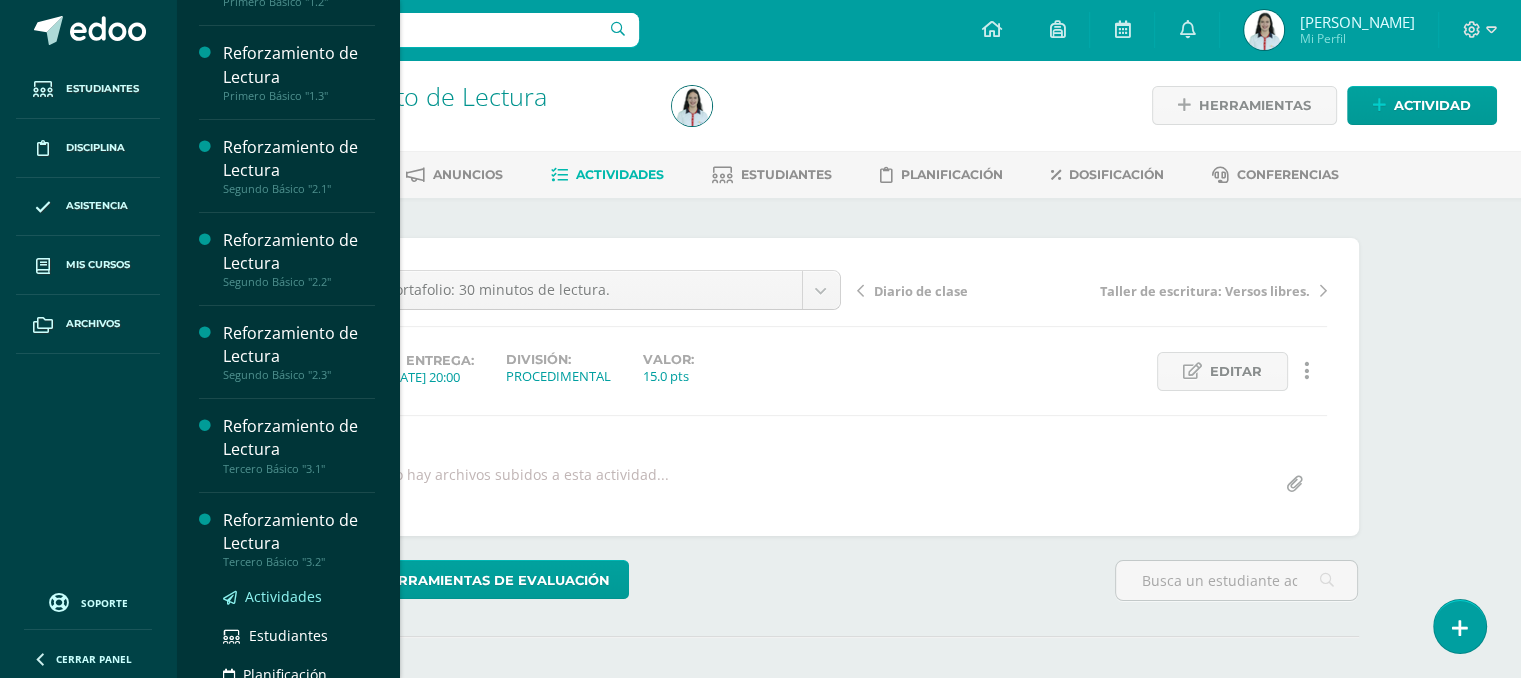 click on "Actividades" at bounding box center [283, 596] 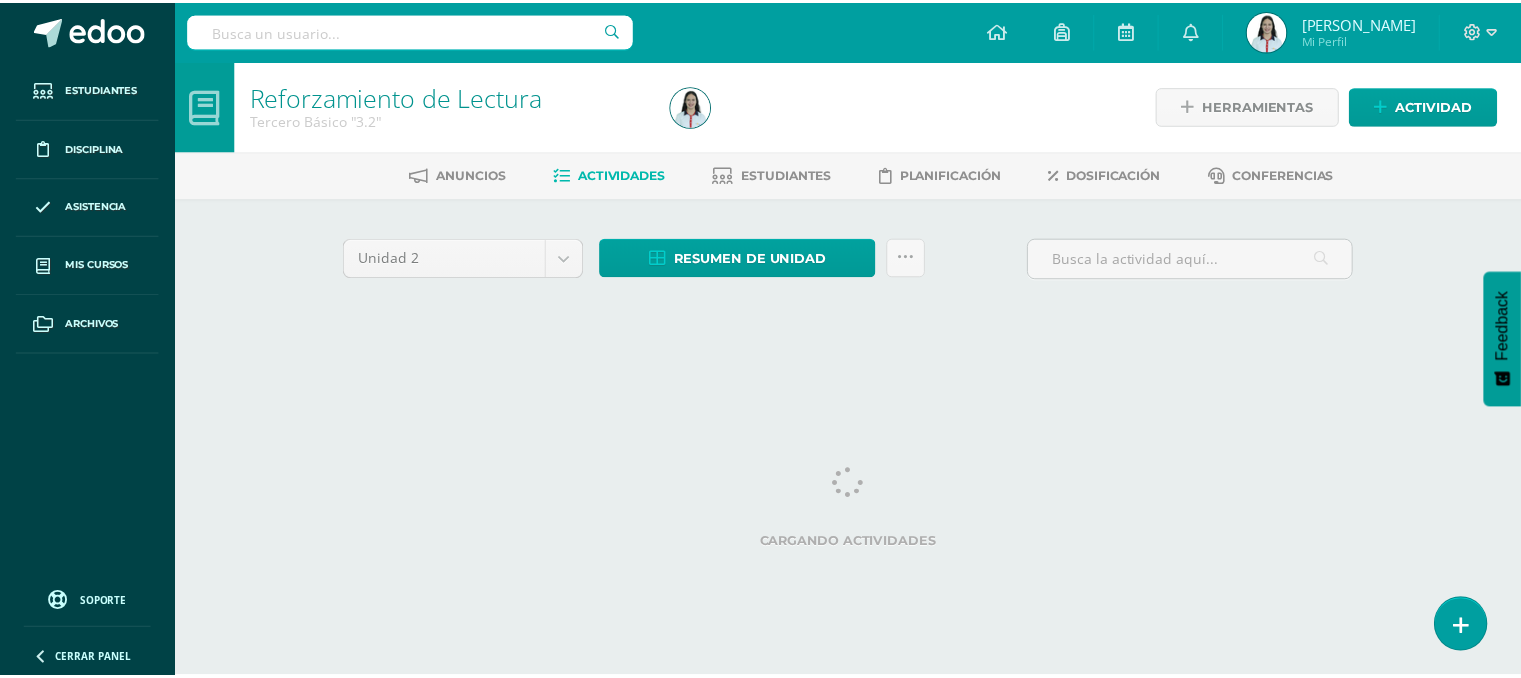 scroll, scrollTop: 0, scrollLeft: 0, axis: both 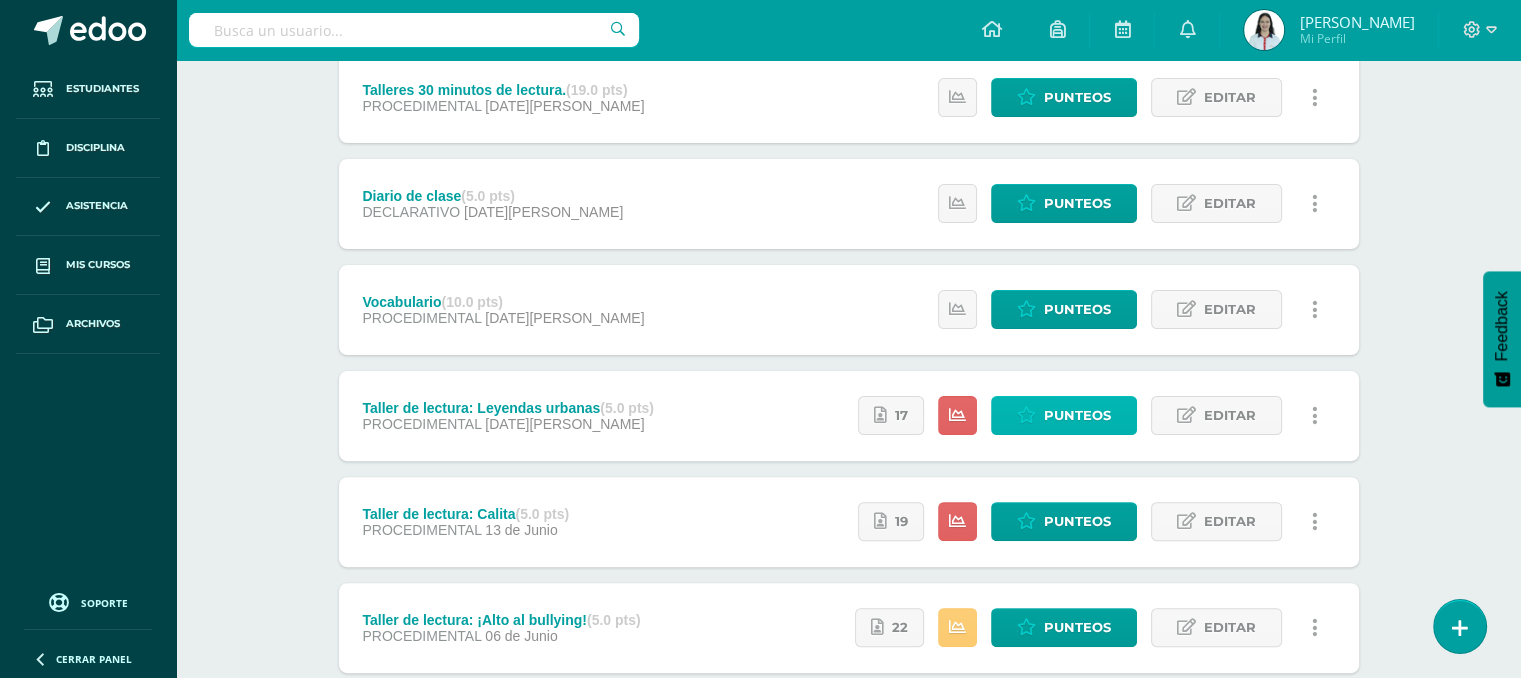 click on "Punteos" at bounding box center (1077, 415) 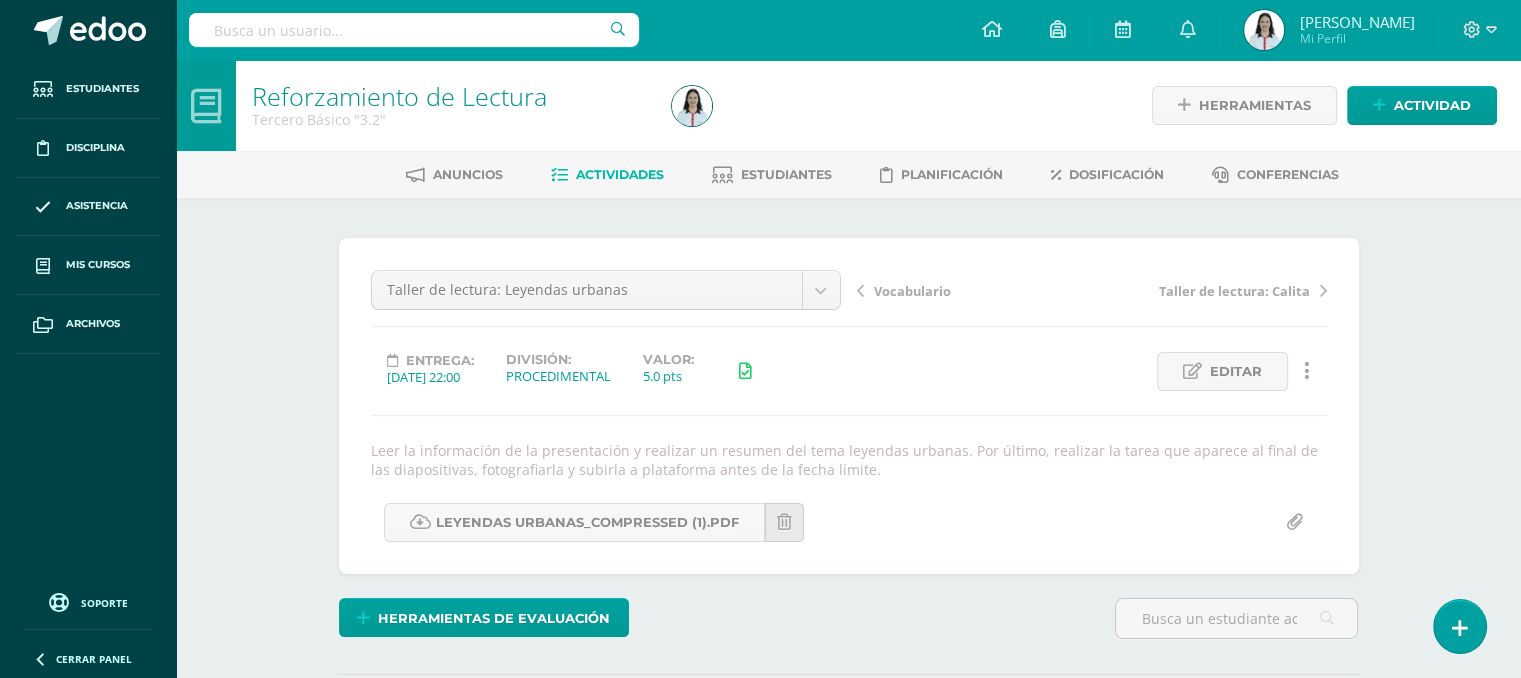scroll, scrollTop: 0, scrollLeft: 0, axis: both 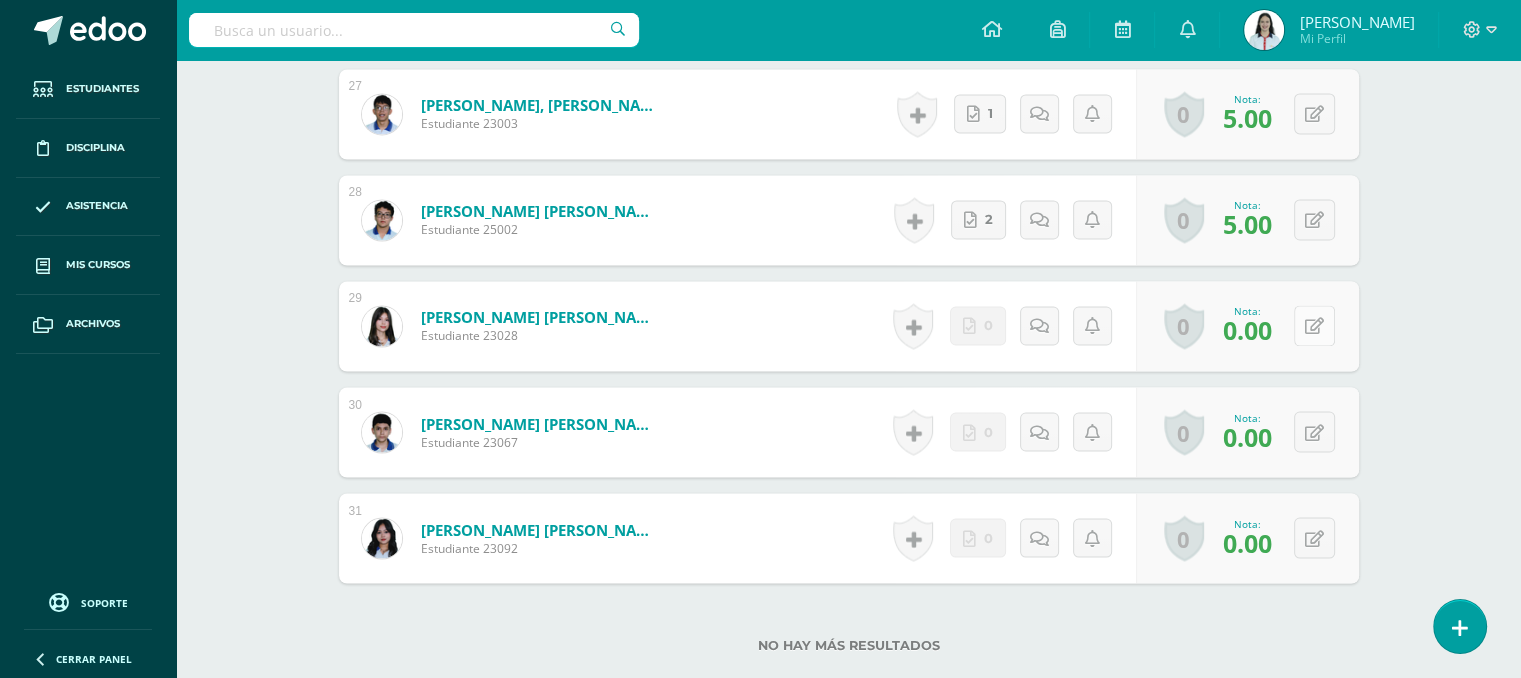 click at bounding box center (1314, 326) 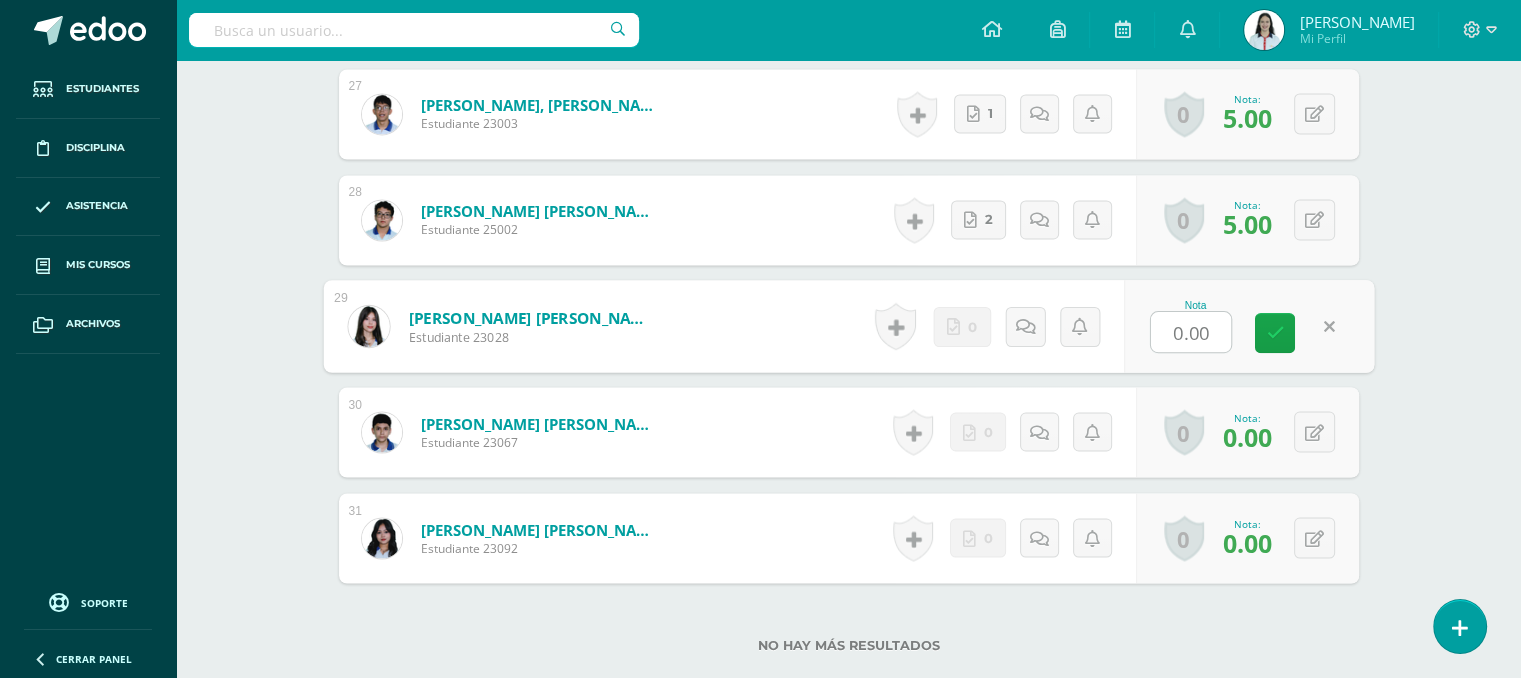 type on "3" 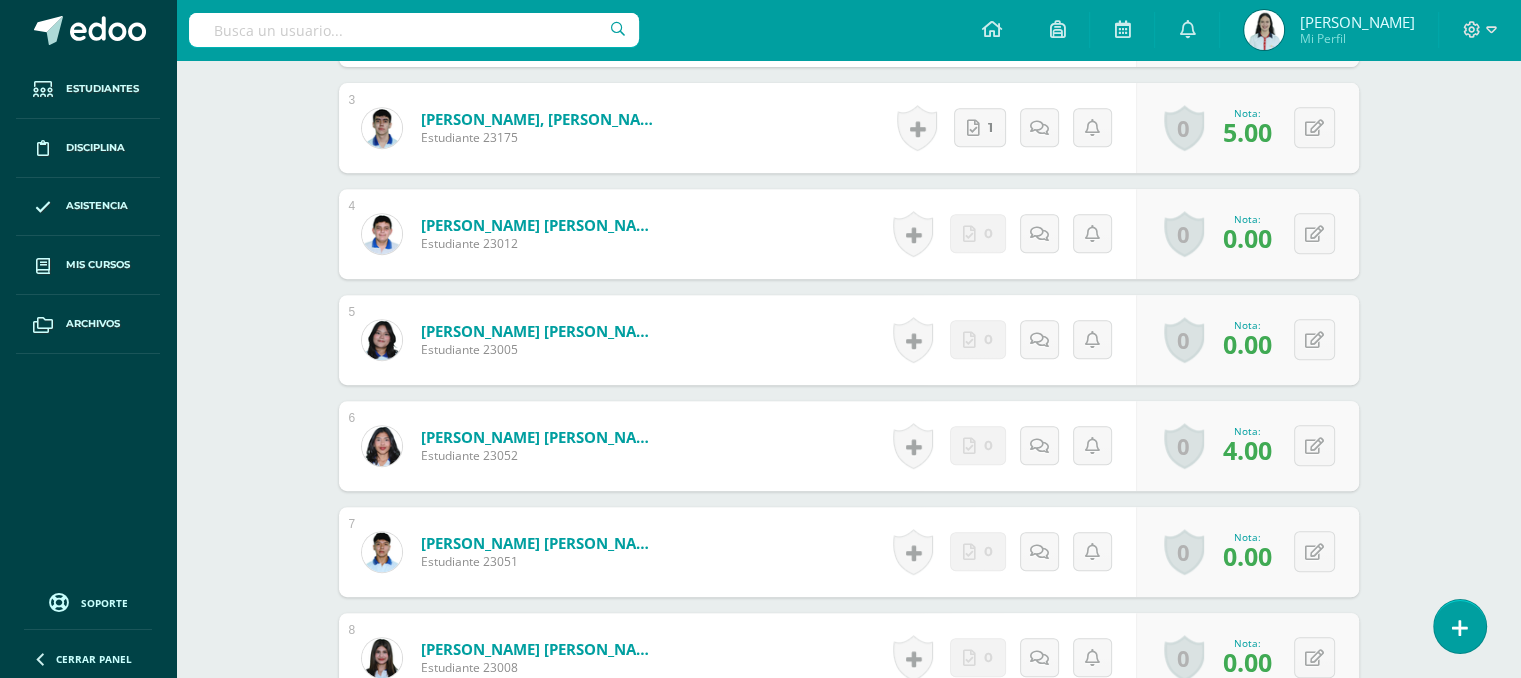 scroll, scrollTop: 0, scrollLeft: 0, axis: both 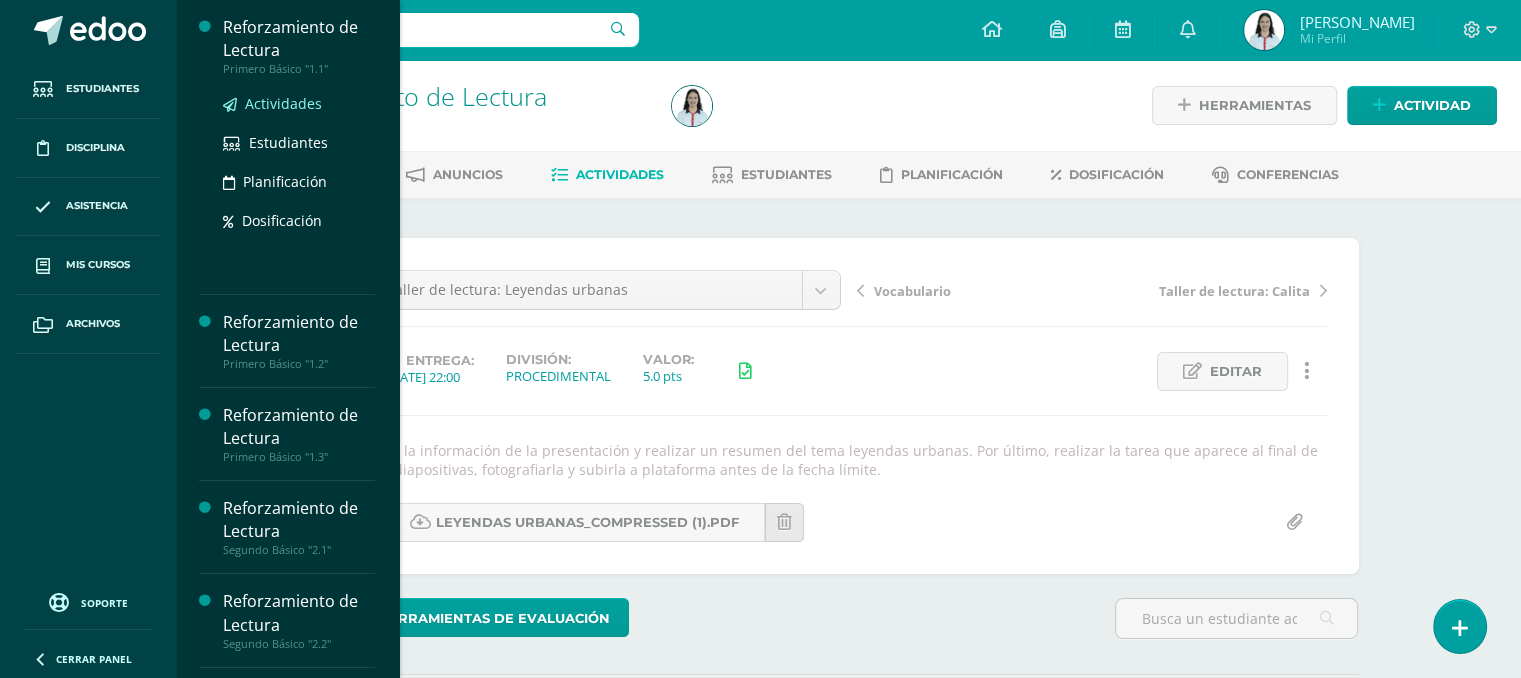 click on "Actividades" at bounding box center (283, 103) 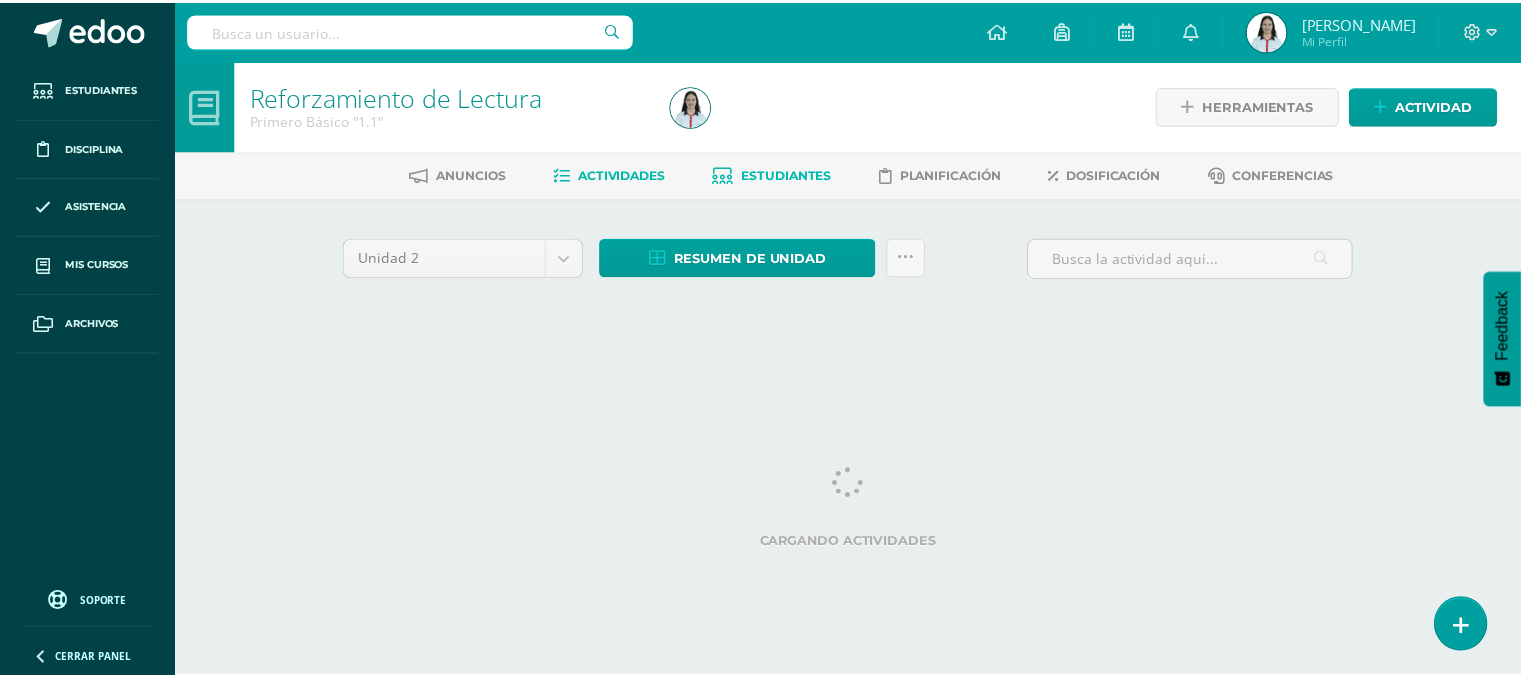 scroll, scrollTop: 0, scrollLeft: 0, axis: both 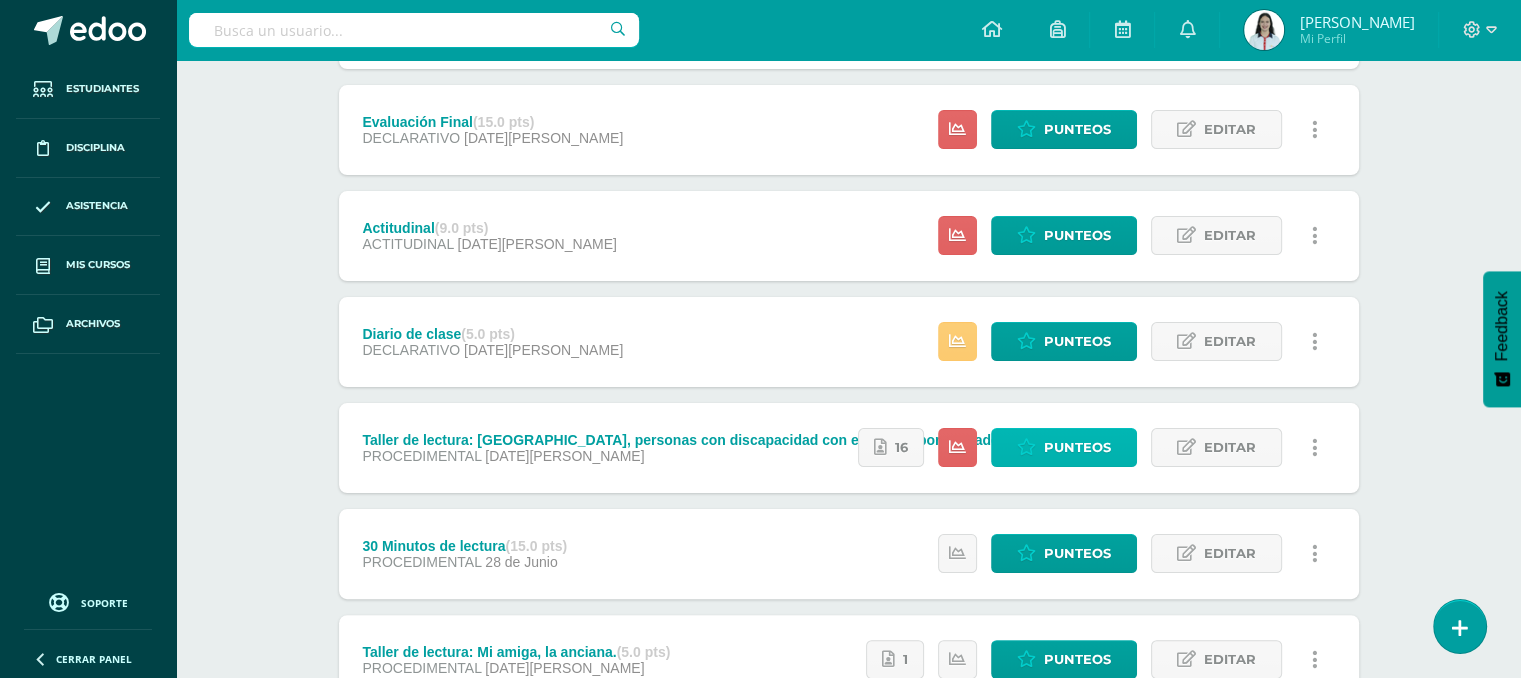 click on "Punteos" at bounding box center (1077, 447) 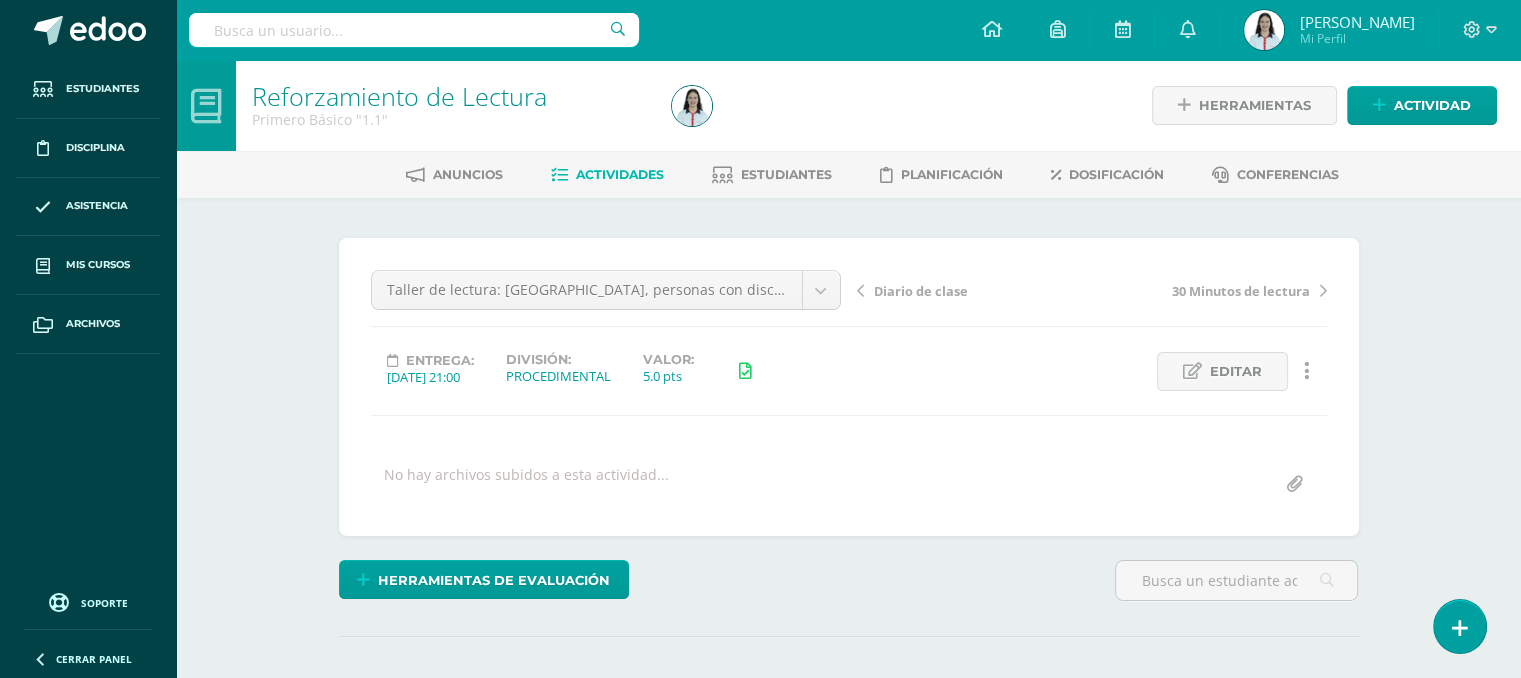 scroll, scrollTop: 1, scrollLeft: 0, axis: vertical 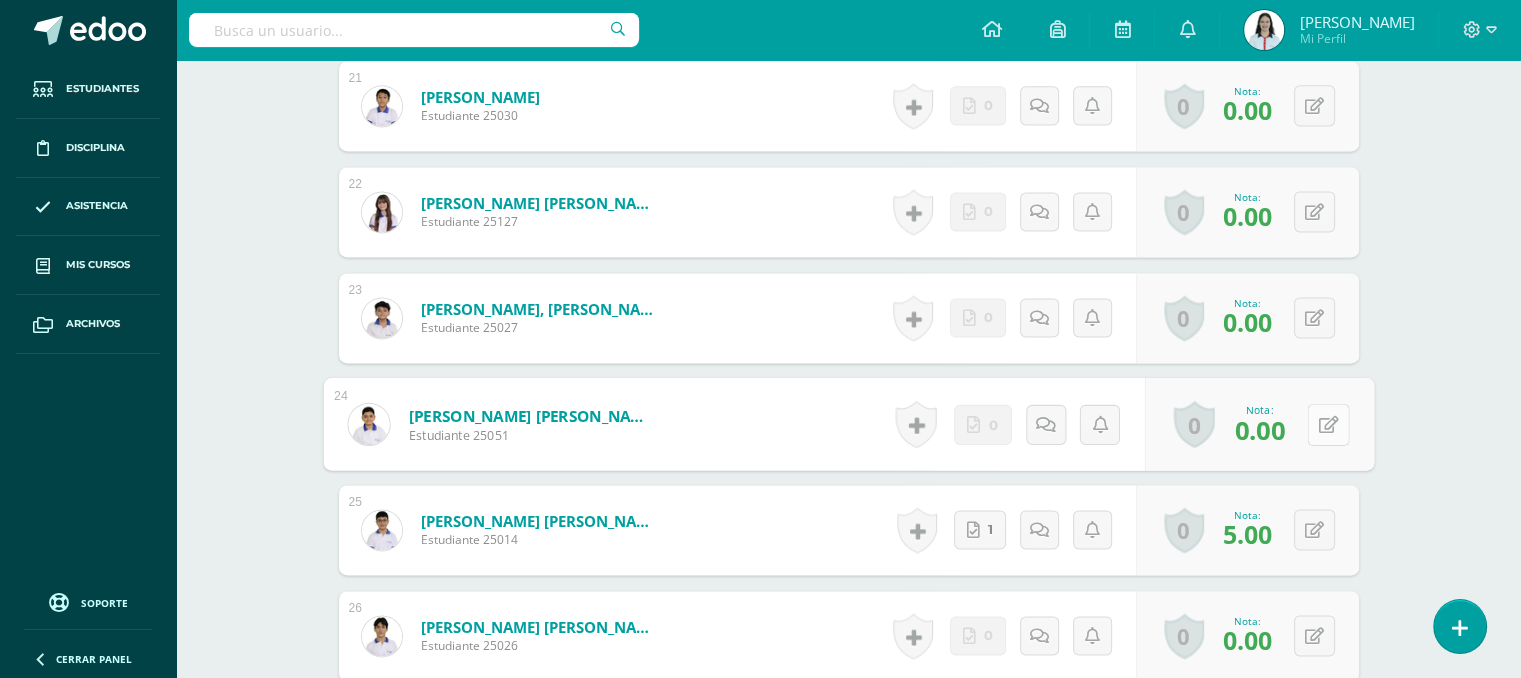 click at bounding box center (1328, 424) 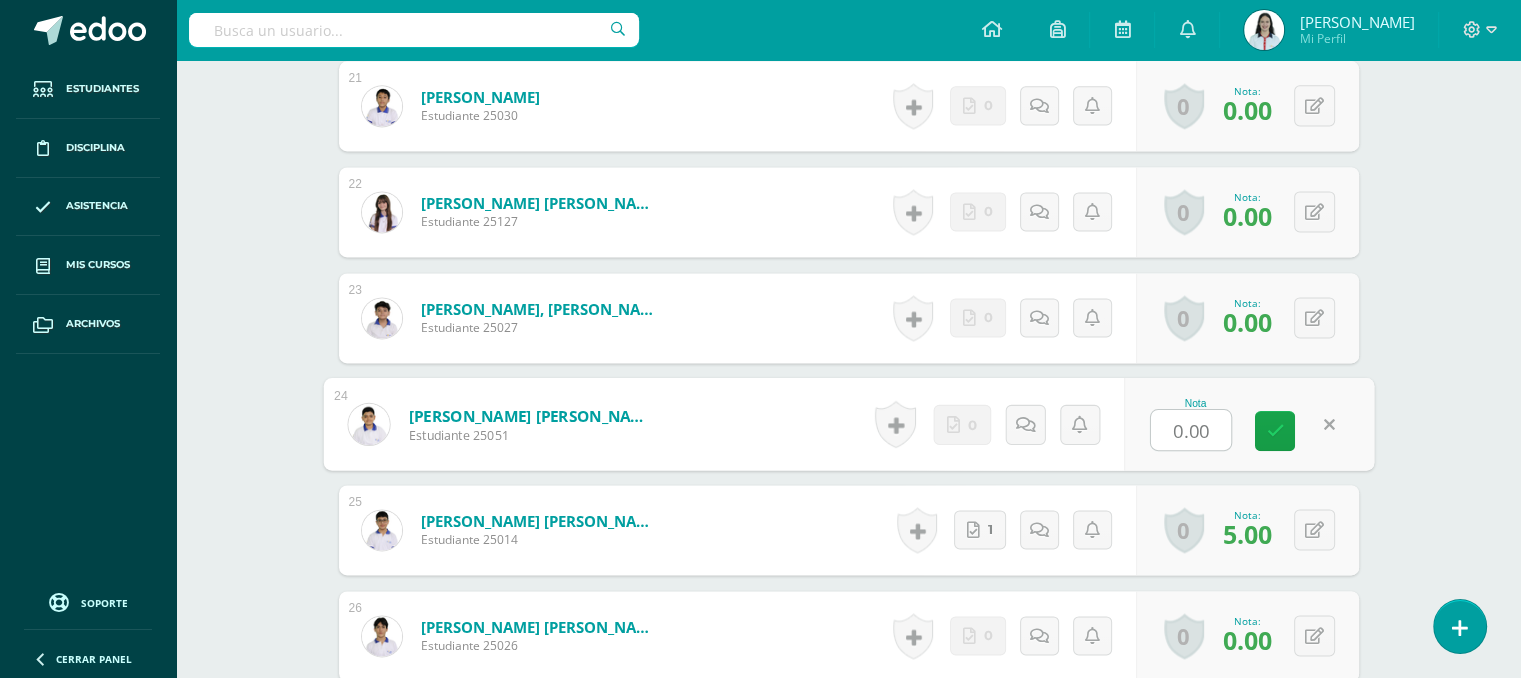 type on "3" 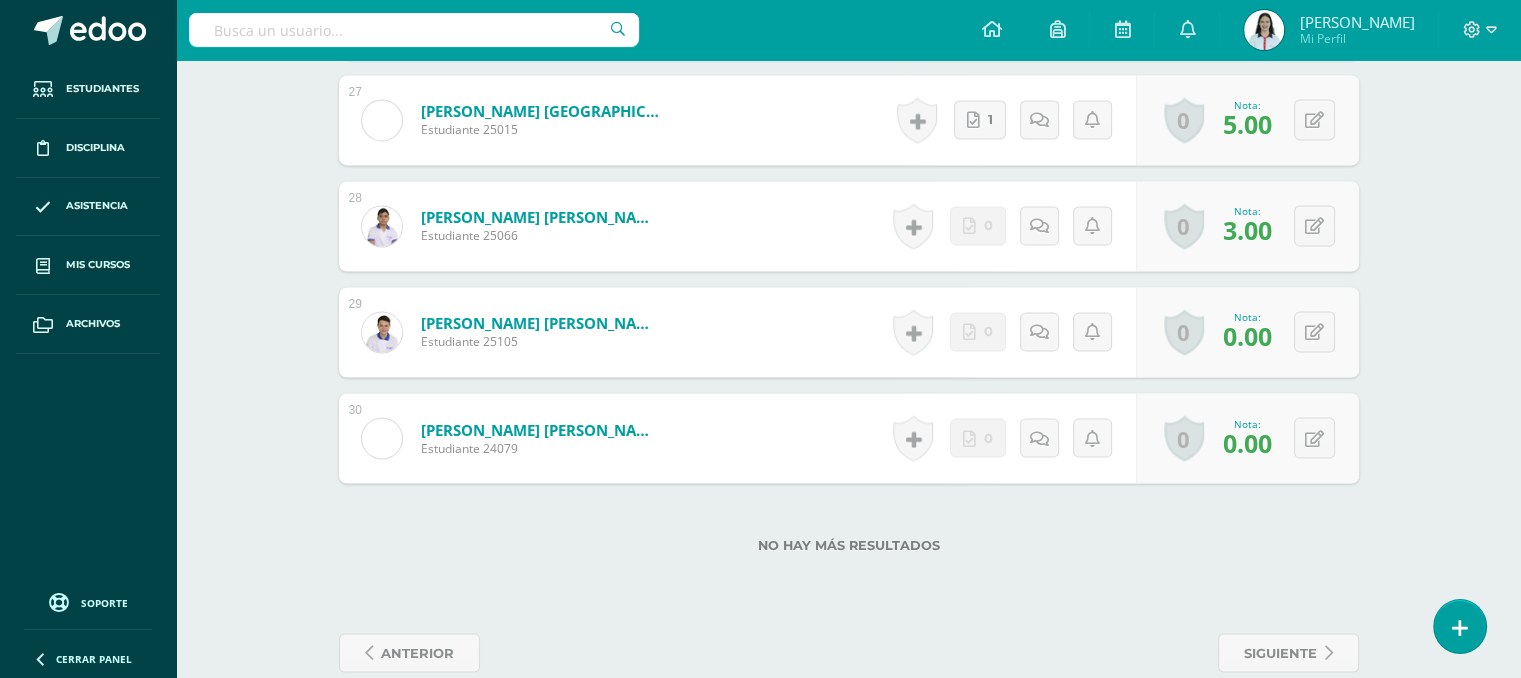 scroll, scrollTop: 3409, scrollLeft: 0, axis: vertical 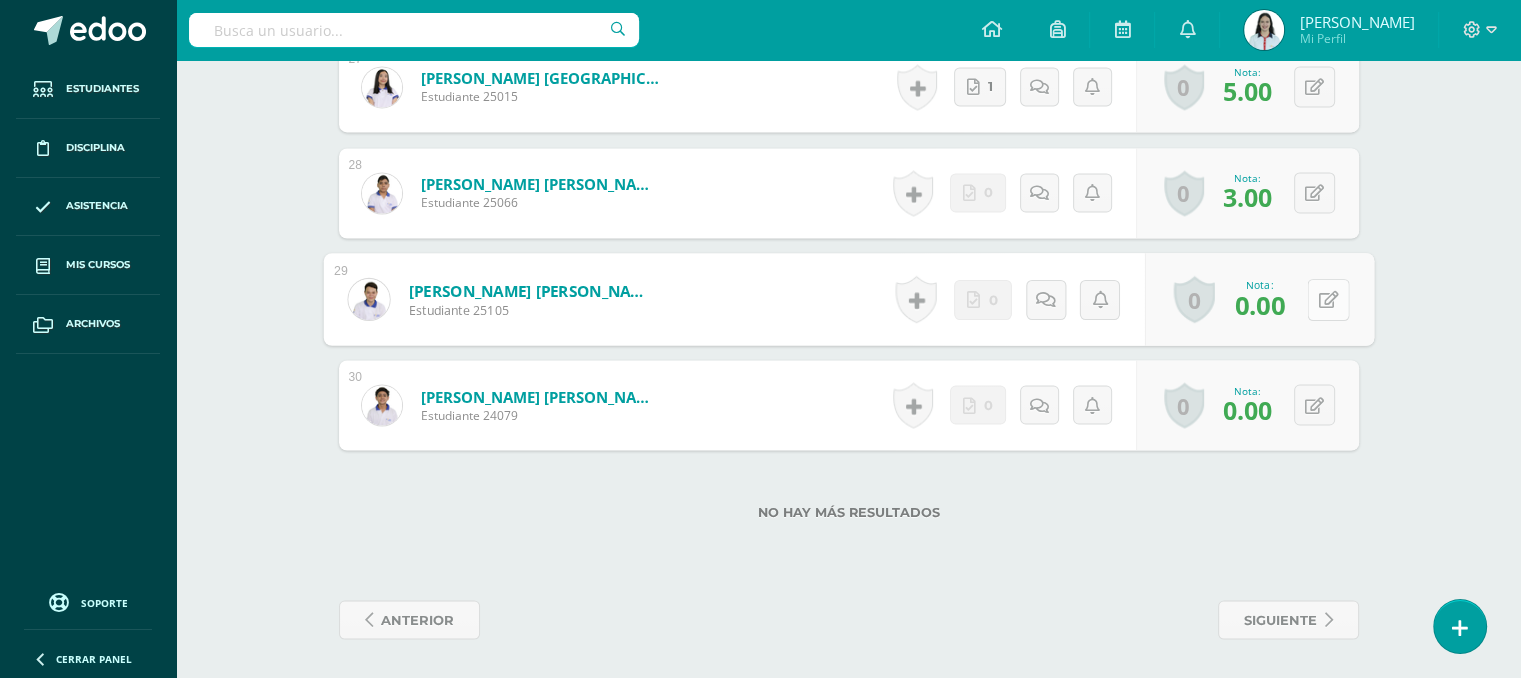 click at bounding box center [1328, 299] 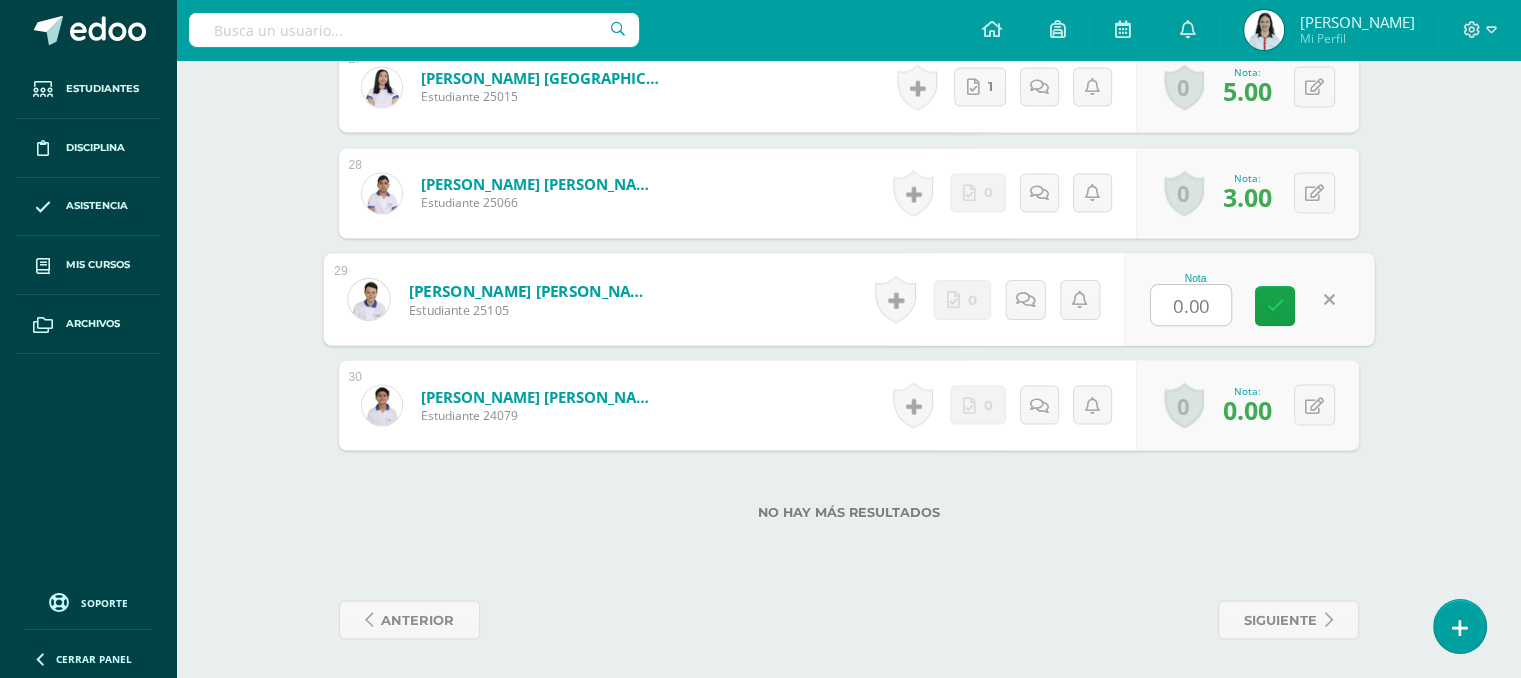 type on "3" 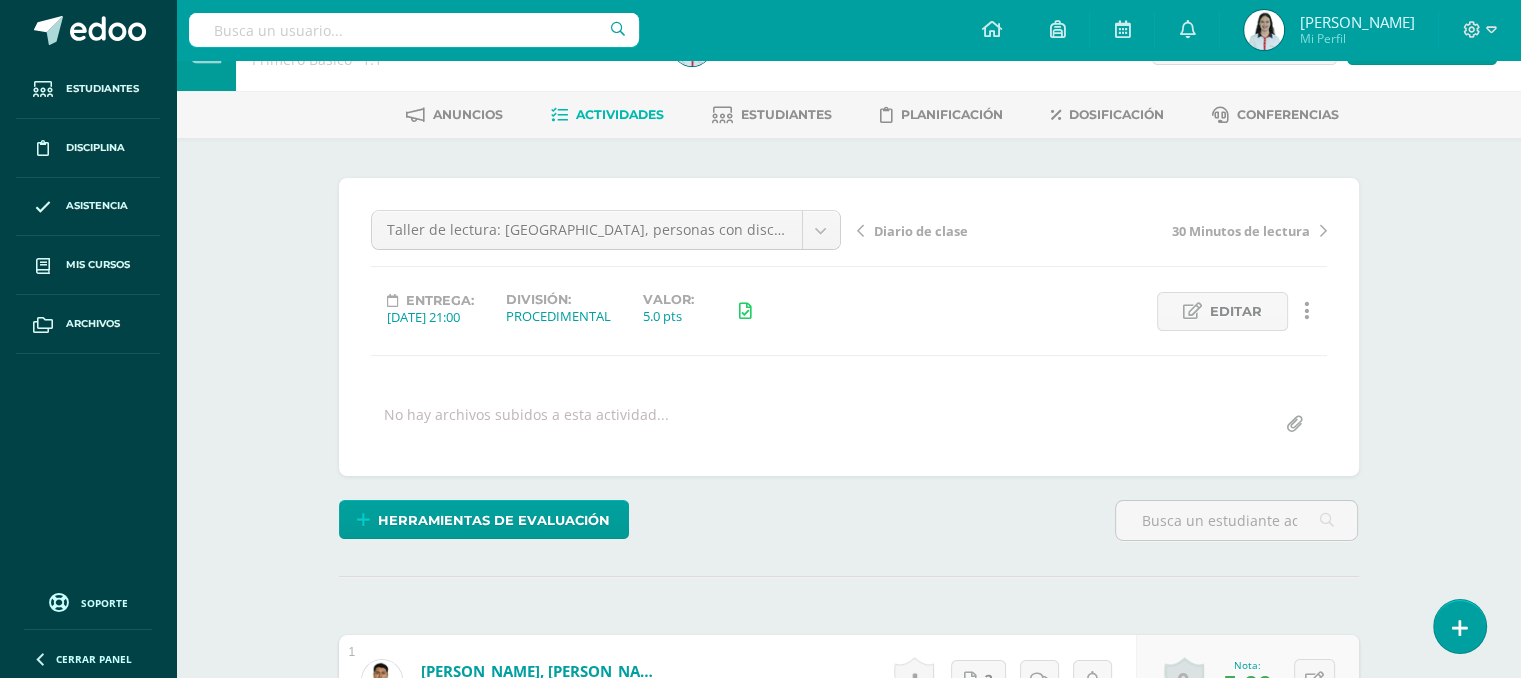 scroll, scrollTop: 0, scrollLeft: 0, axis: both 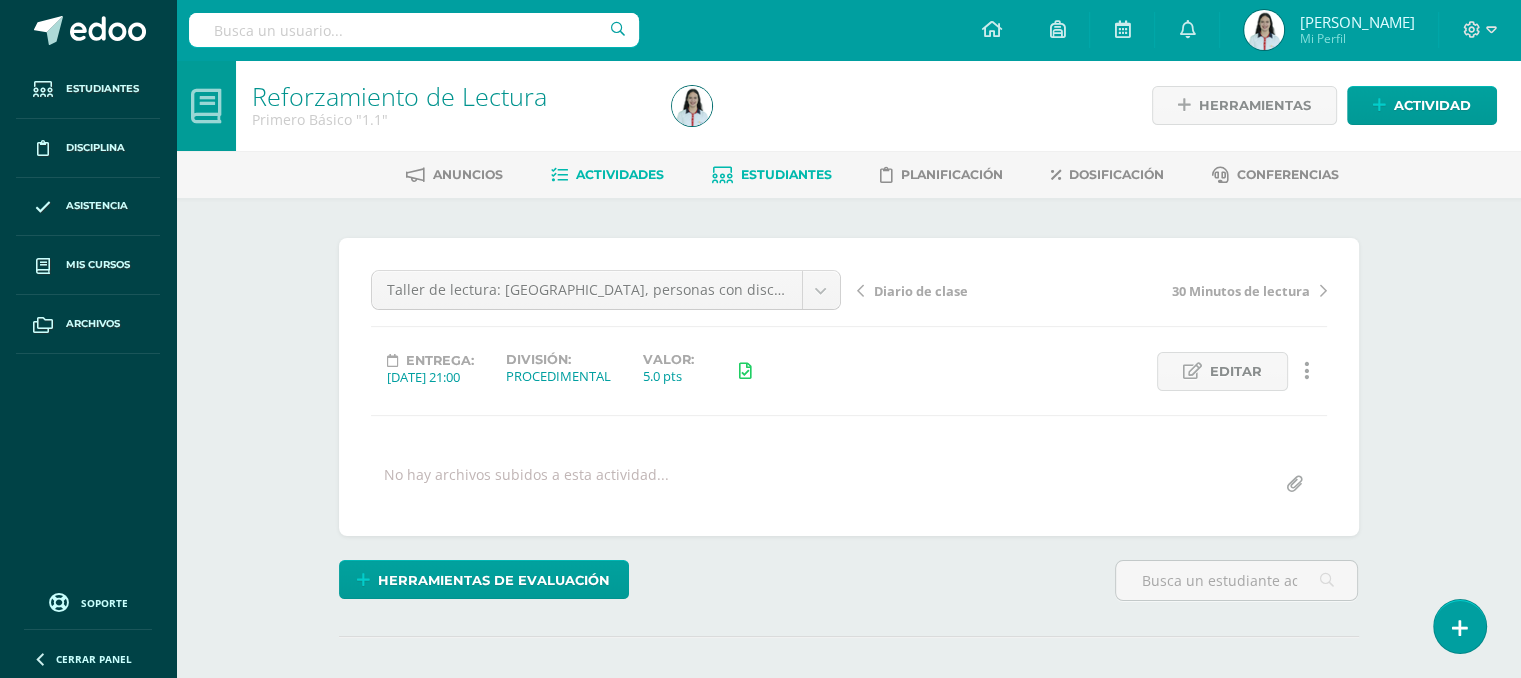 click on "Estudiantes" at bounding box center (786, 174) 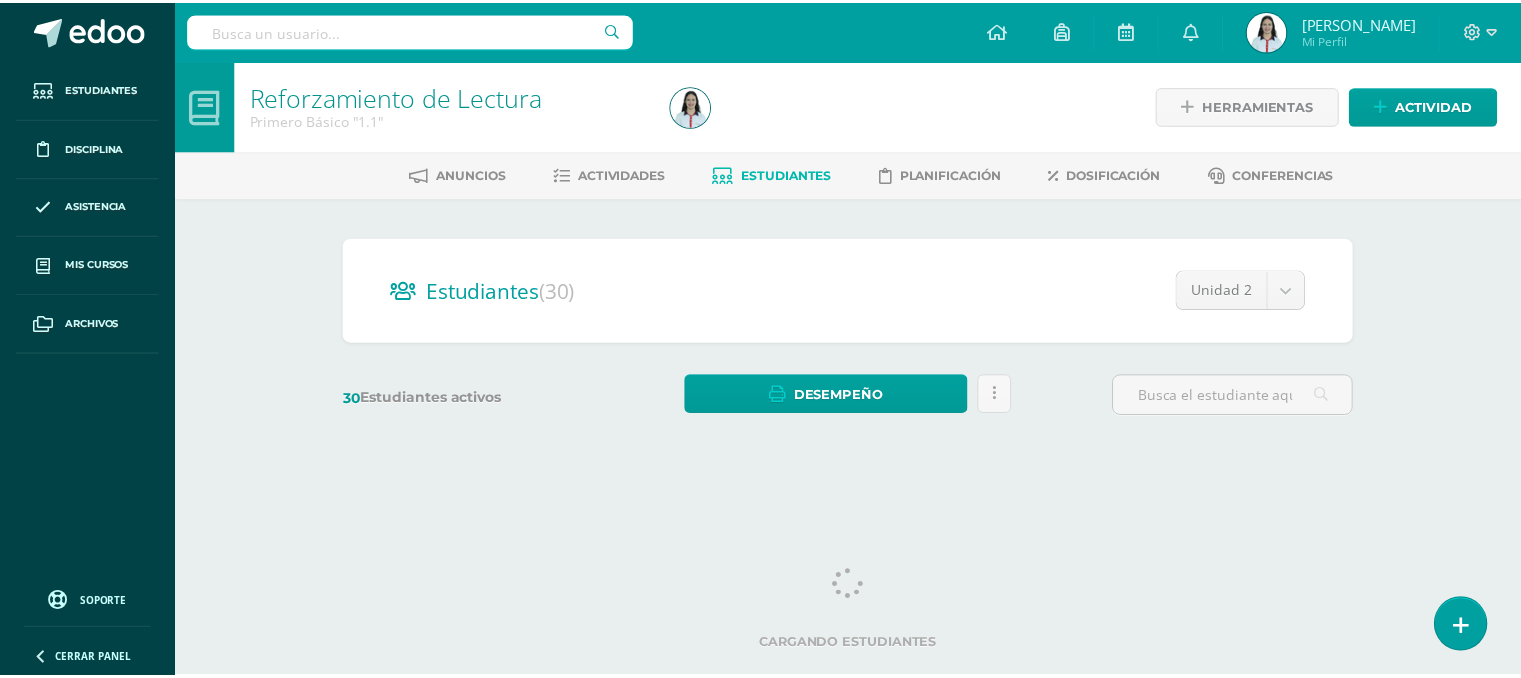 scroll, scrollTop: 0, scrollLeft: 0, axis: both 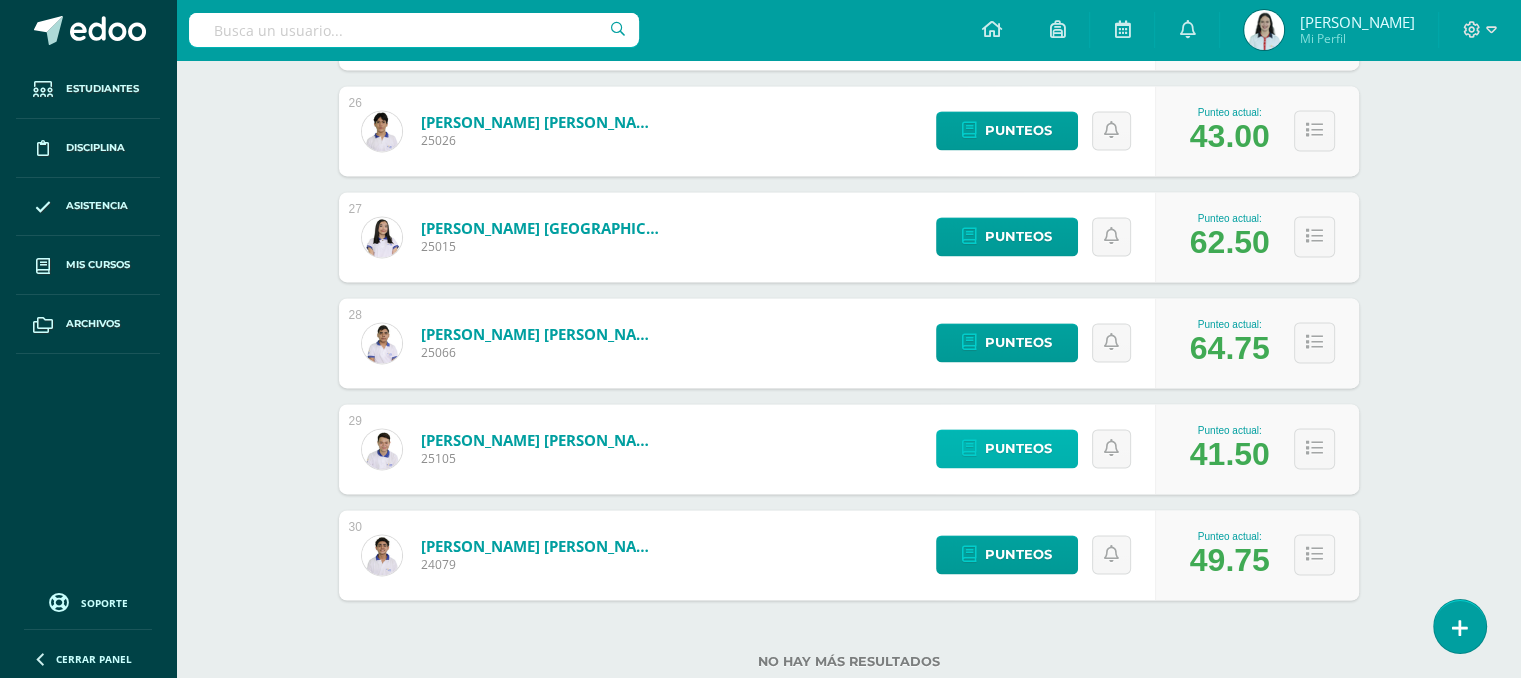 click on "Punteos" at bounding box center (1007, 448) 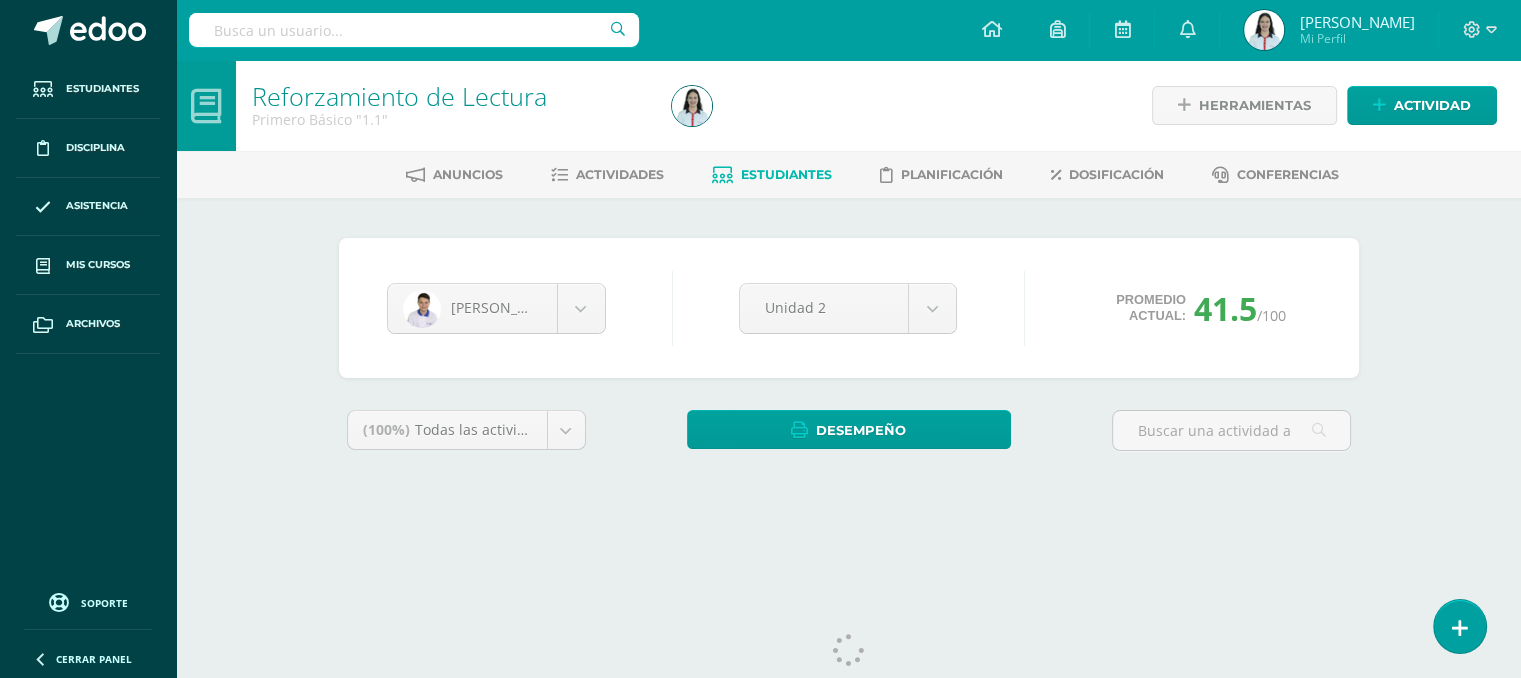 scroll, scrollTop: 0, scrollLeft: 0, axis: both 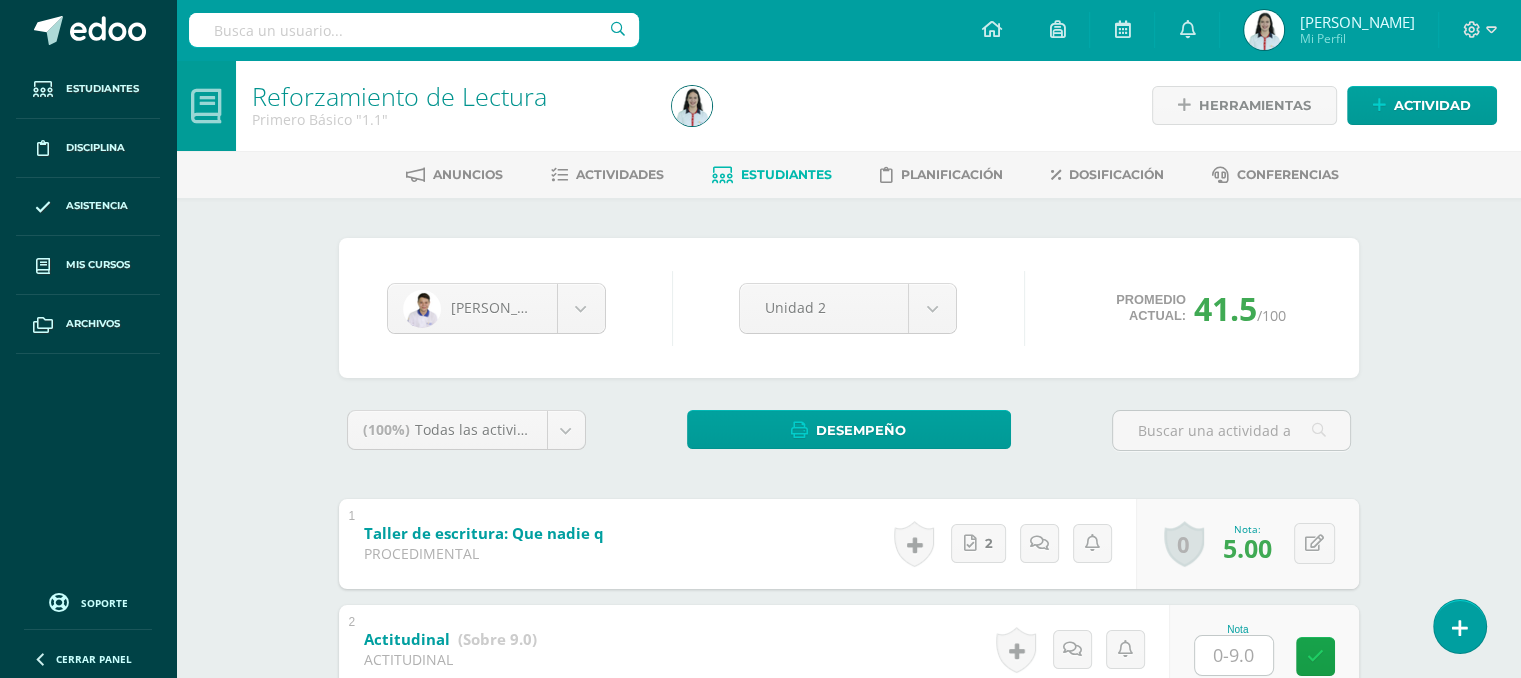 click on "Anuncios
Actividades
Estudiantes
Planificación
Dosificación
Conferencias" at bounding box center (872, 174) 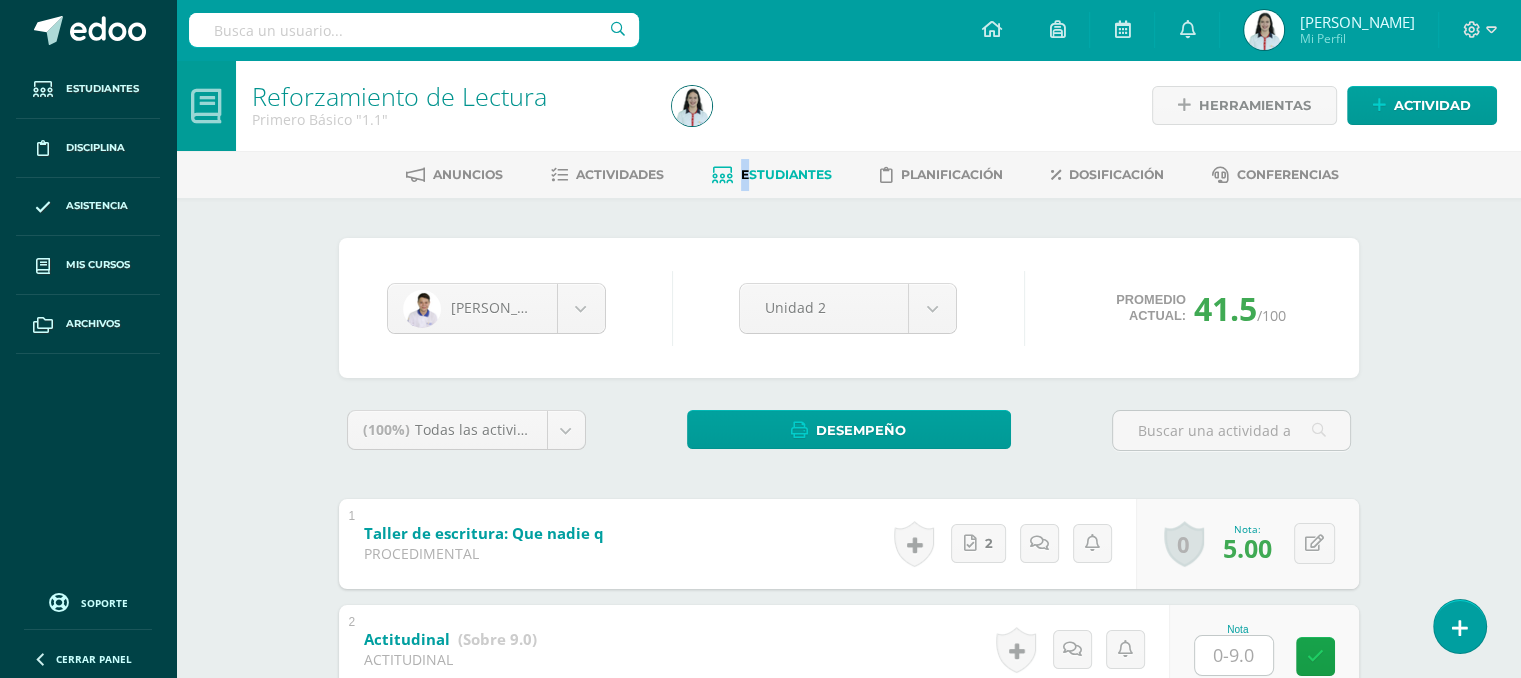 click on "Anuncios
Actividades
Estudiantes
Planificación
Dosificación
Conferencias" at bounding box center [872, 174] 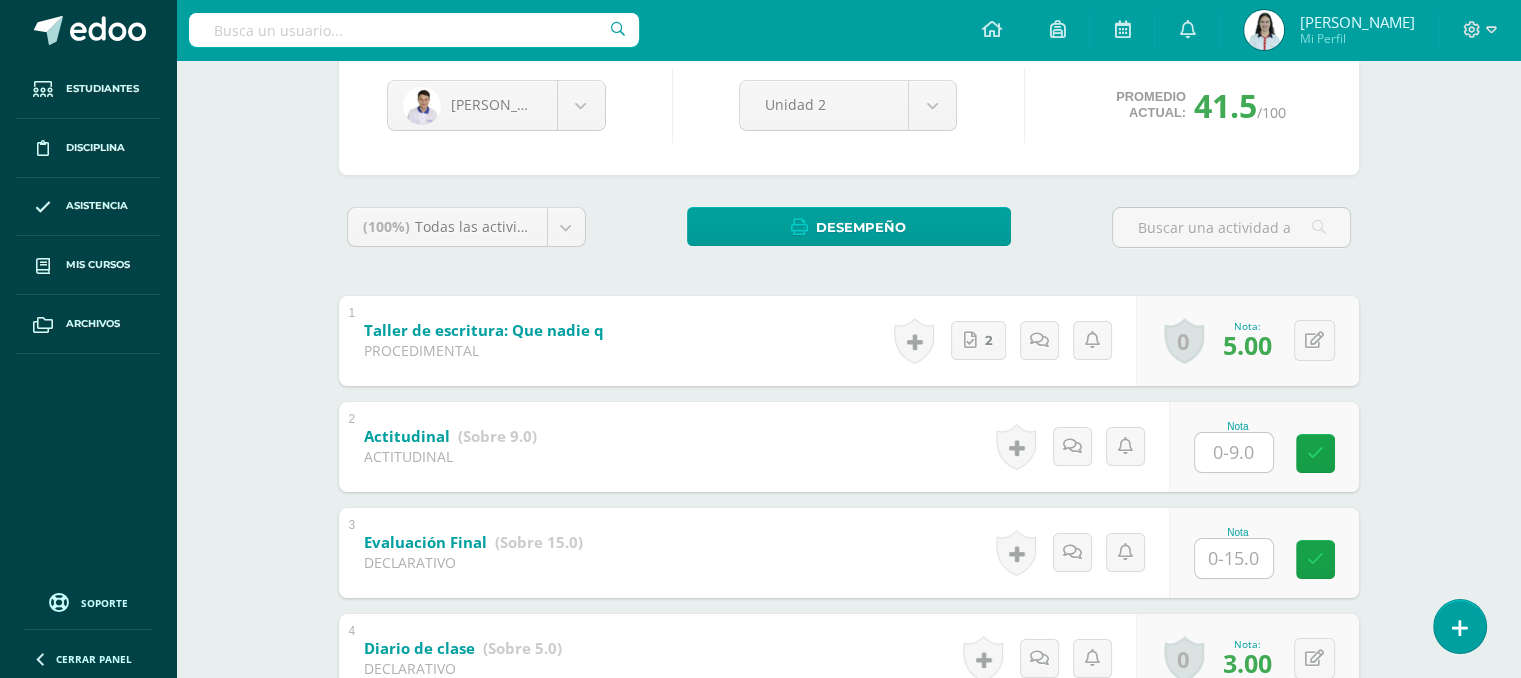 scroll, scrollTop: 0, scrollLeft: 0, axis: both 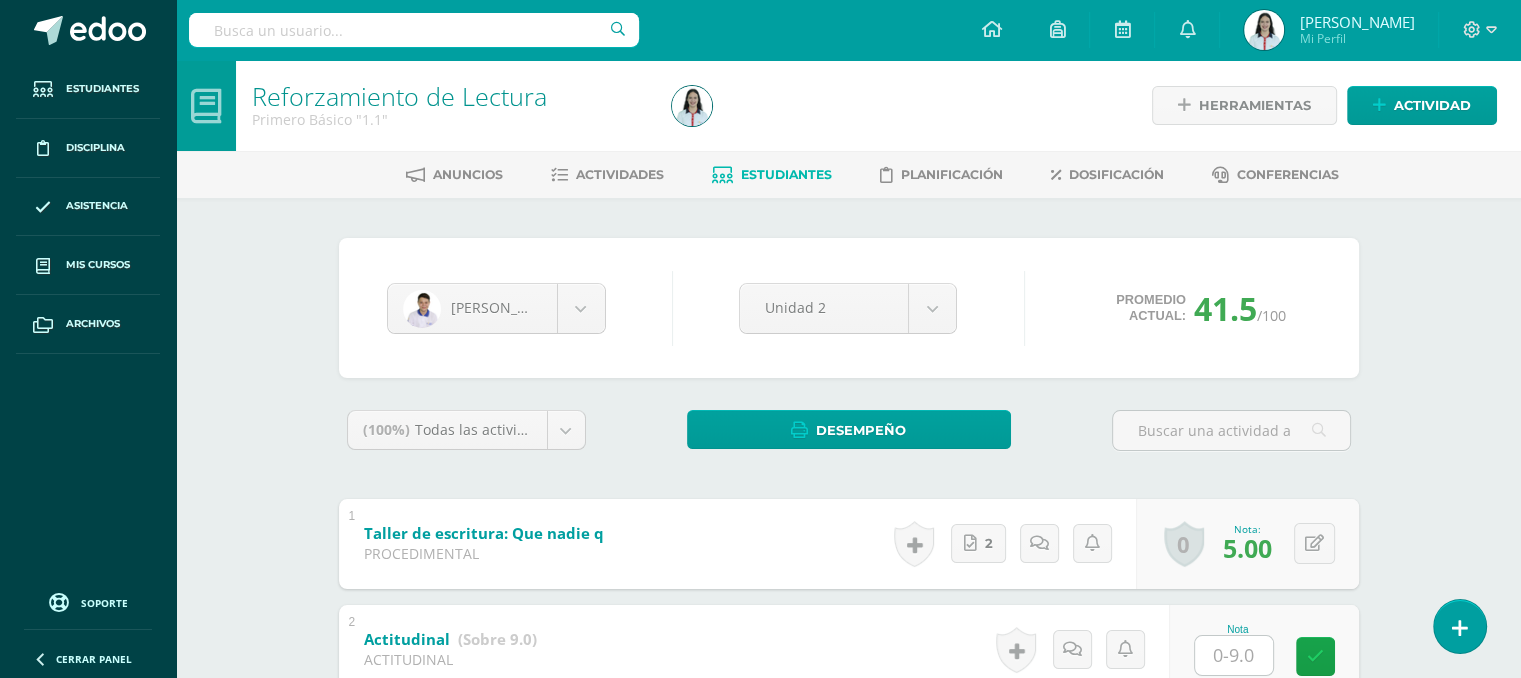 click on "Pablo Samayoa                             Shamir Aguirre Carlos Arango María Argueta Luis Barillas Celen Cabrera Violeta Cabrera Brandon Cardona Cristóbal Carrera Sofia Cerín Kamila Cervantes Christopher Chirinos Yaslin Choscó William Contreras Jose Cordero Gissell Díaz Marco Díaz Joshua Díaz Karla España Yamil Espino Valery Flores Edward García Cecilia González César Guzmán Carlos Jarquín Héctor López Pablo Monroy Mia Nájera Carlos Sagastume Pablo Samayoa Christopher Villacorta     Unidad 2                             Unidad 1 Unidad 2 Unidad 3
Promedio actual:
41.5 /100
Asignación de logros
Todos                             Todos Respeto Pasión  Trabajo original Autosuficiencia Determinación Curiosidad Convicción Competitividad Asertividad Comunicación Innovación Excelencia Camaradería Creatividad Honestidad Gran expositor Perseverancia Responsabilidad Liderazgo Trabajo en equipo 1" at bounding box center (849, 1096) 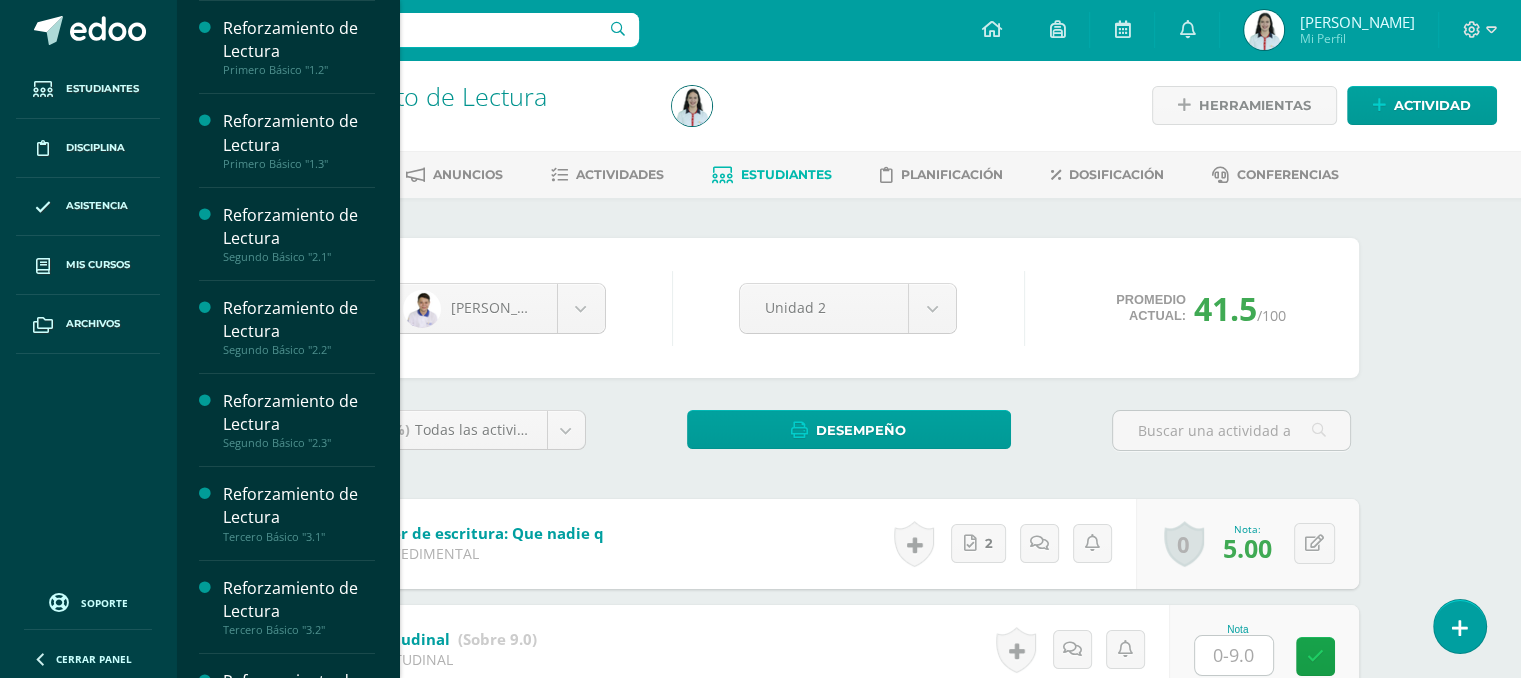 scroll, scrollTop: 160, scrollLeft: 0, axis: vertical 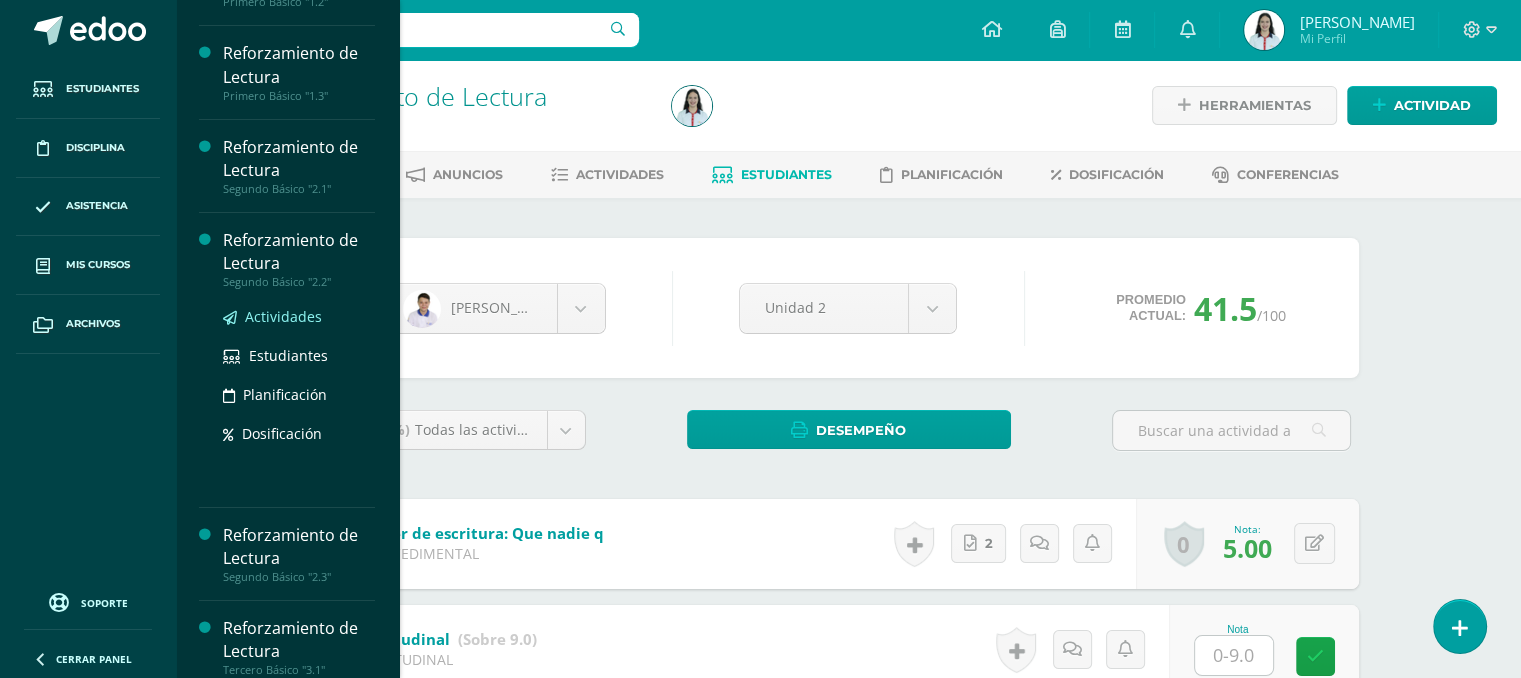 click on "Actividades" at bounding box center [283, 316] 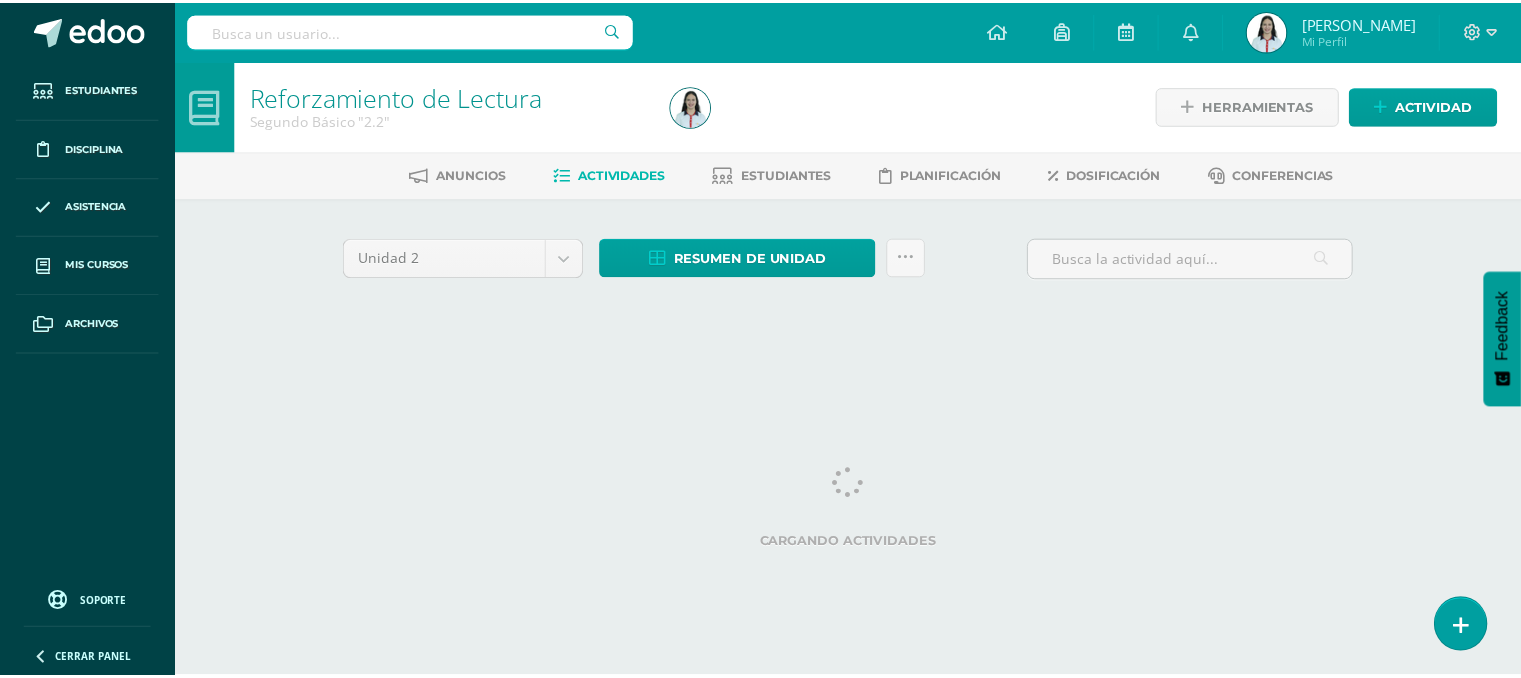 scroll, scrollTop: 0, scrollLeft: 0, axis: both 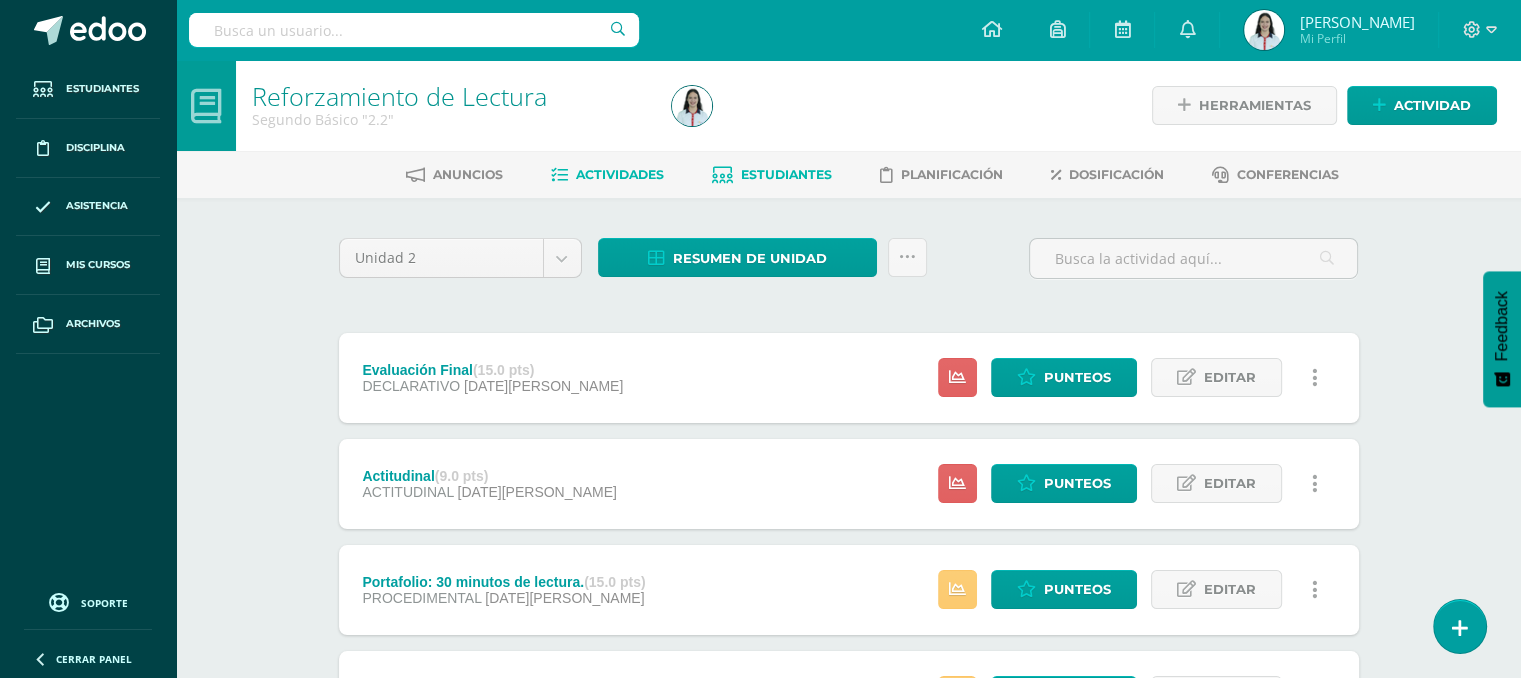 click on "Estudiantes" at bounding box center [786, 174] 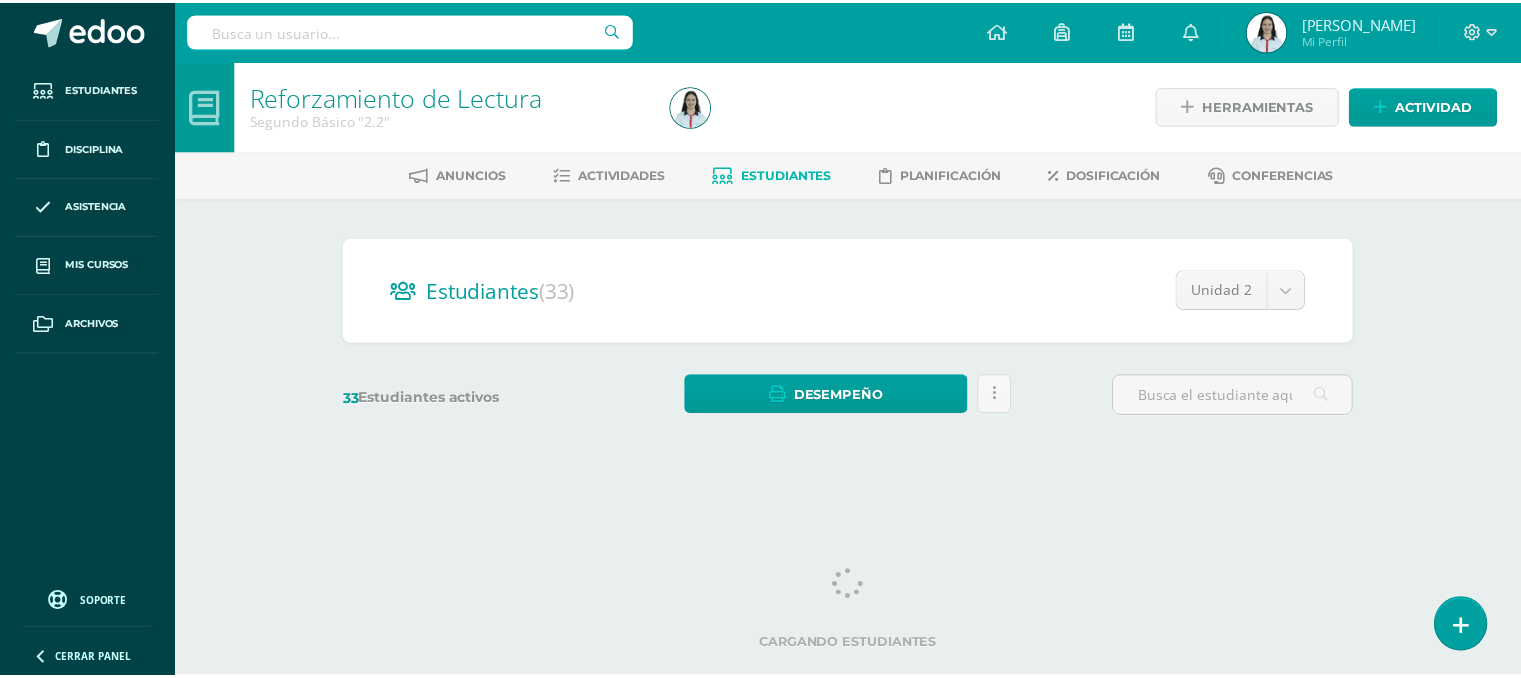 scroll, scrollTop: 0, scrollLeft: 0, axis: both 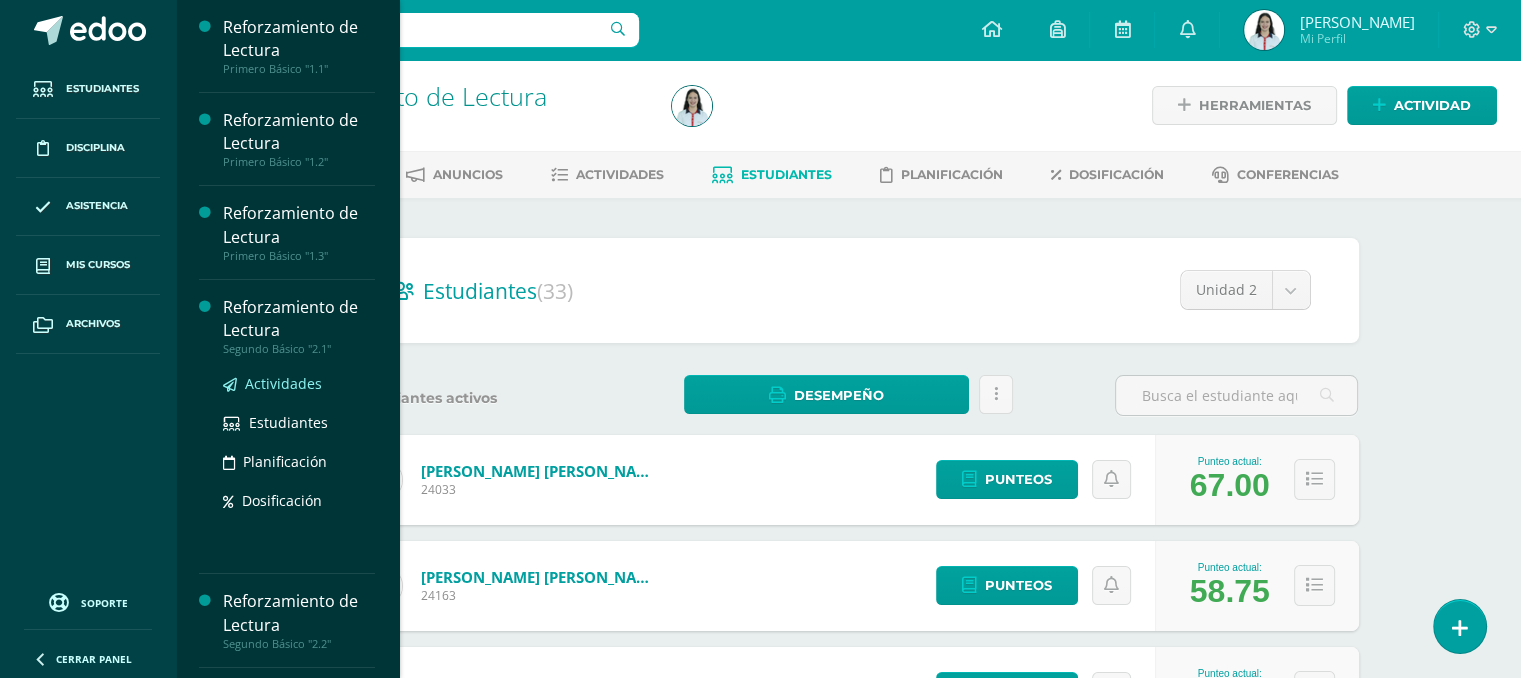 click on "Actividades" at bounding box center [283, 383] 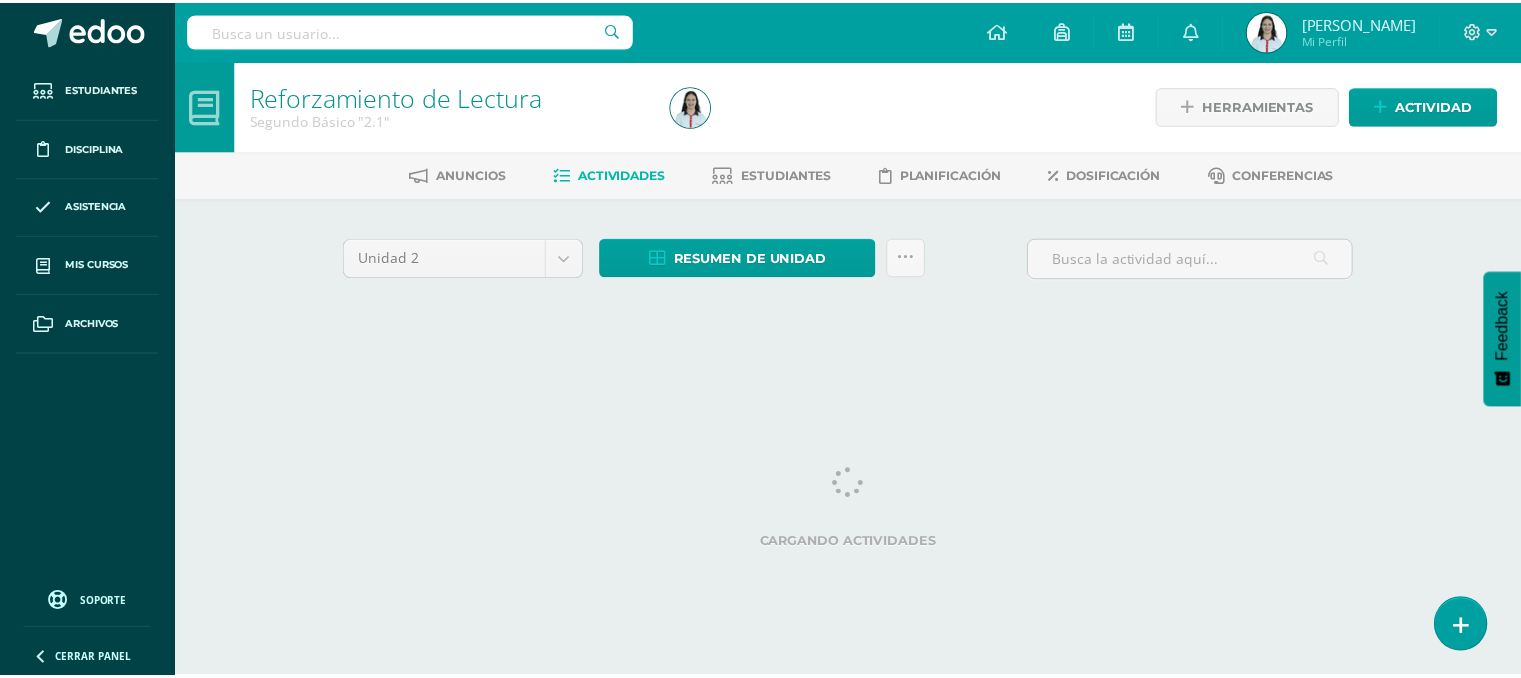 scroll, scrollTop: 0, scrollLeft: 0, axis: both 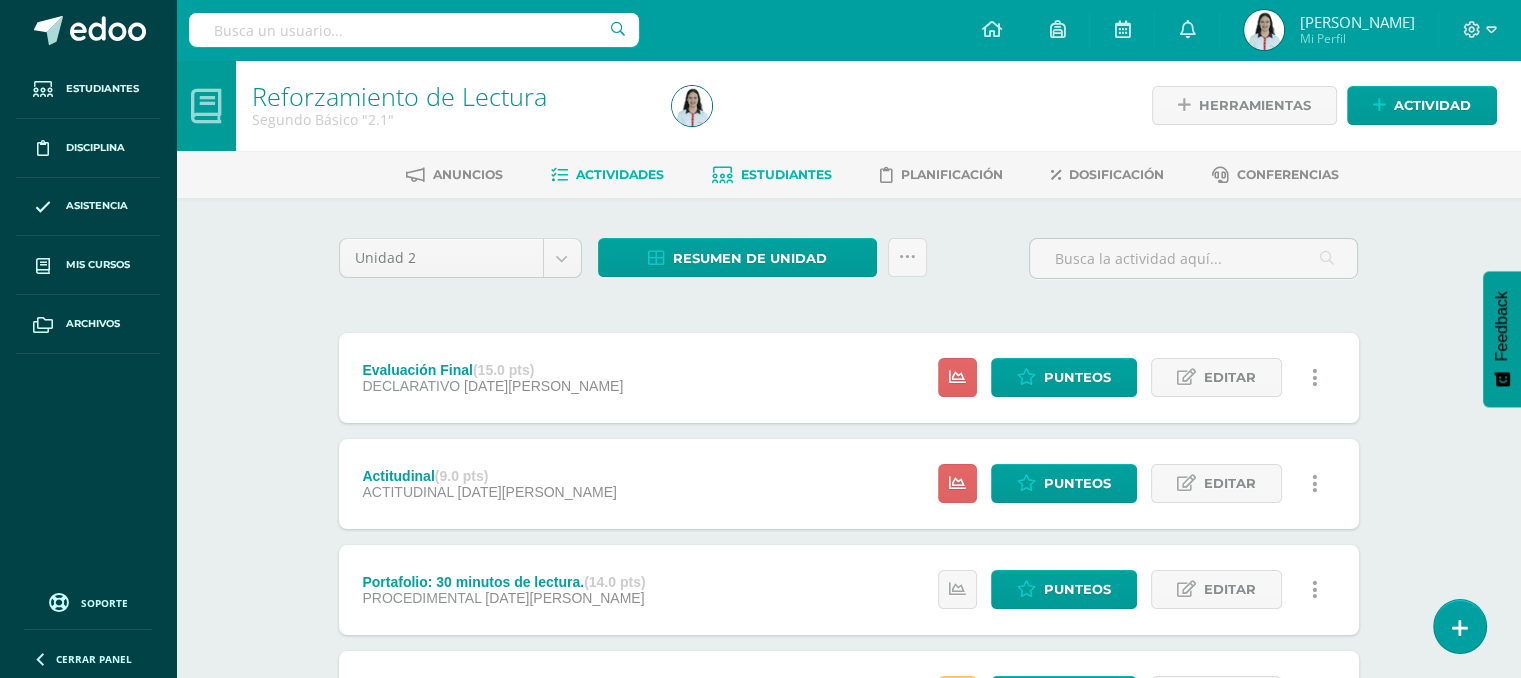 click on "Estudiantes" at bounding box center (786, 174) 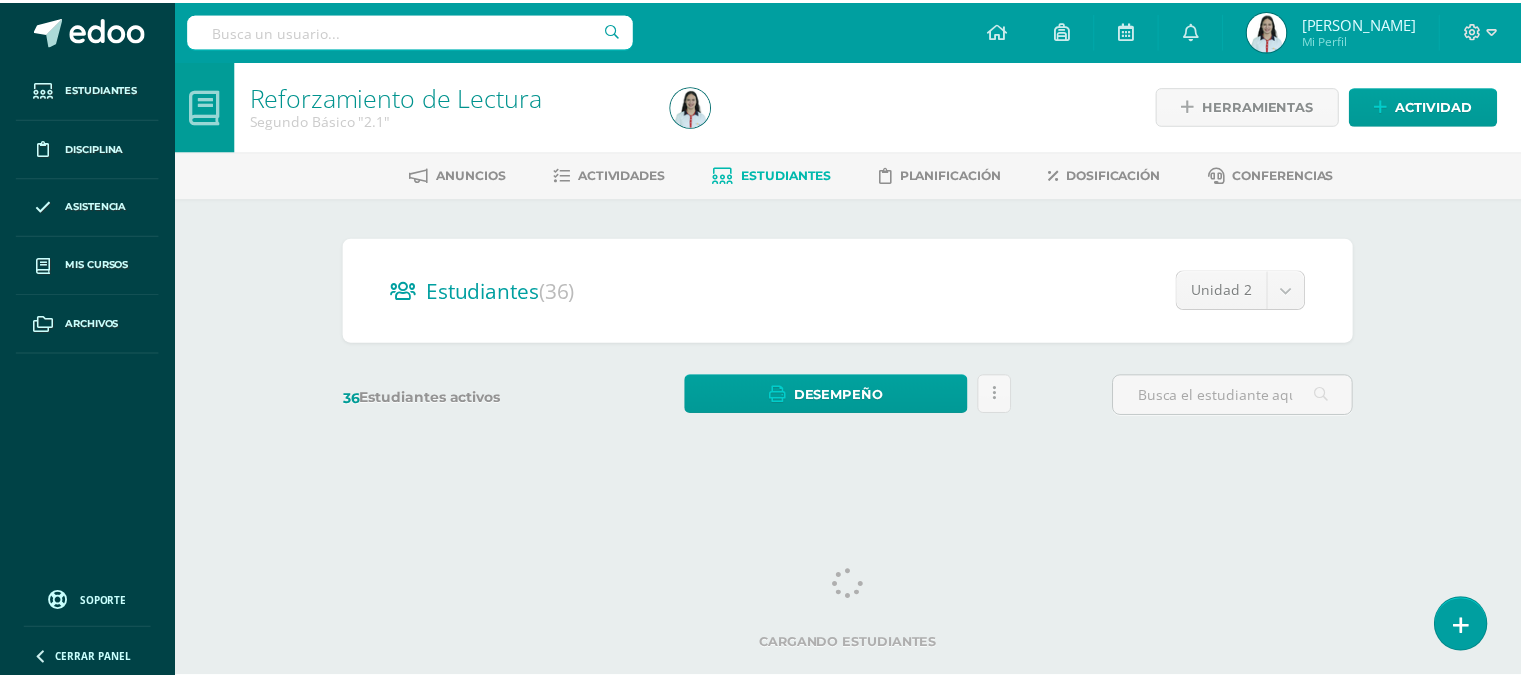 scroll, scrollTop: 0, scrollLeft: 0, axis: both 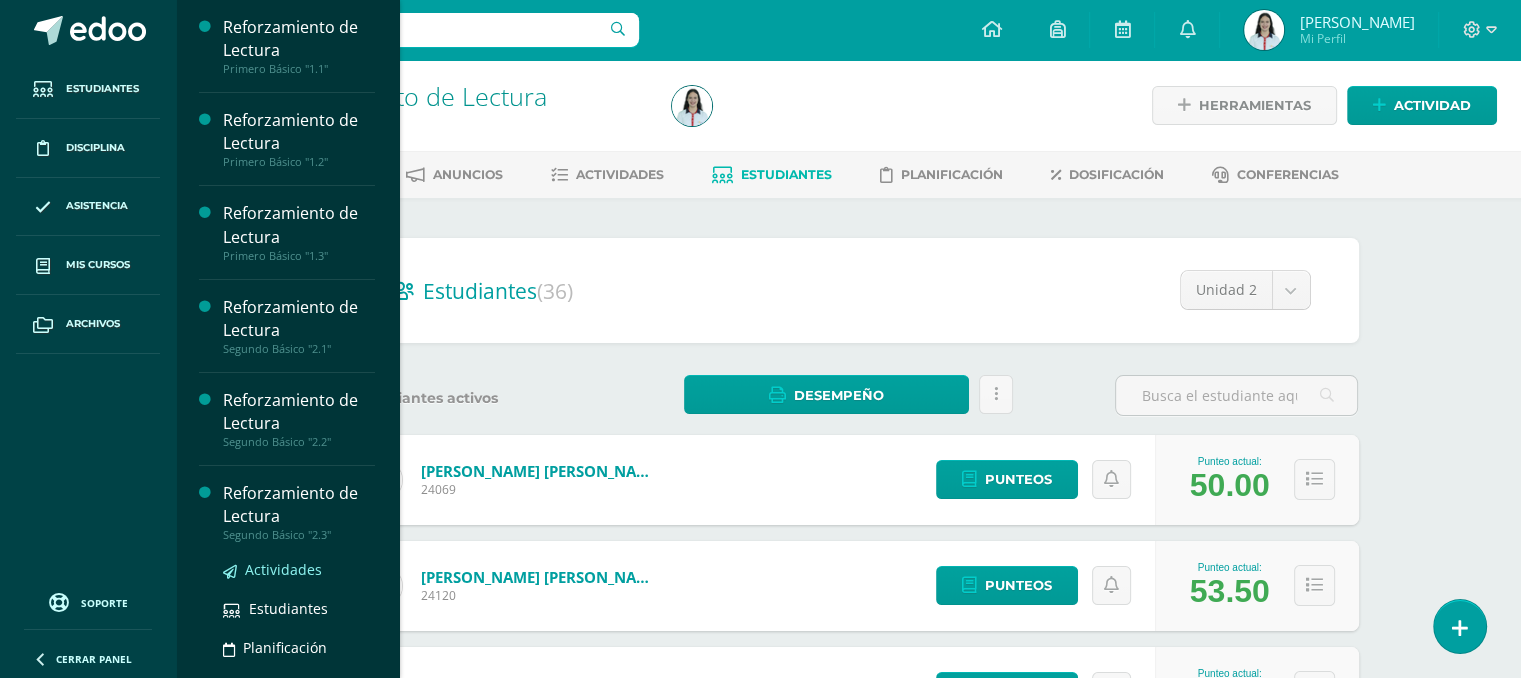 click on "Actividades" at bounding box center (283, 569) 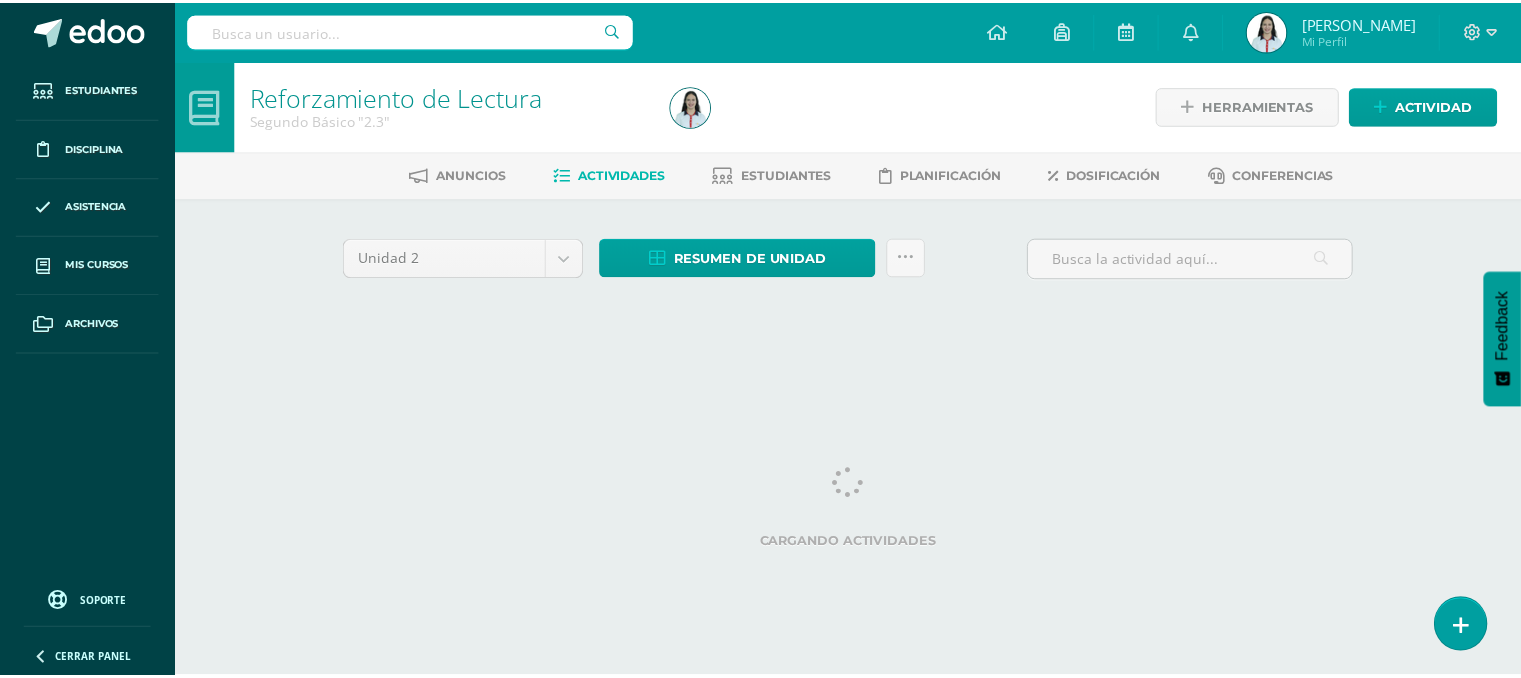 scroll, scrollTop: 0, scrollLeft: 0, axis: both 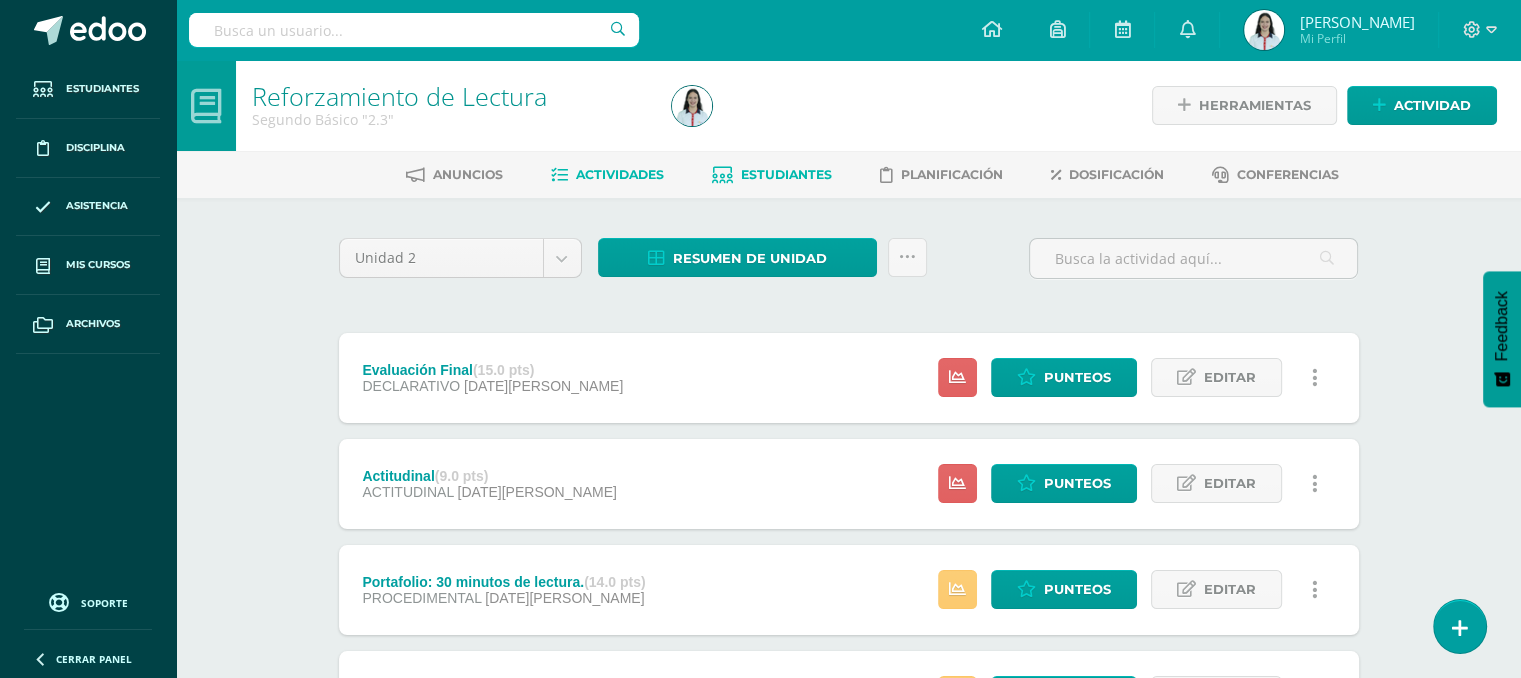click on "Estudiantes" at bounding box center [786, 174] 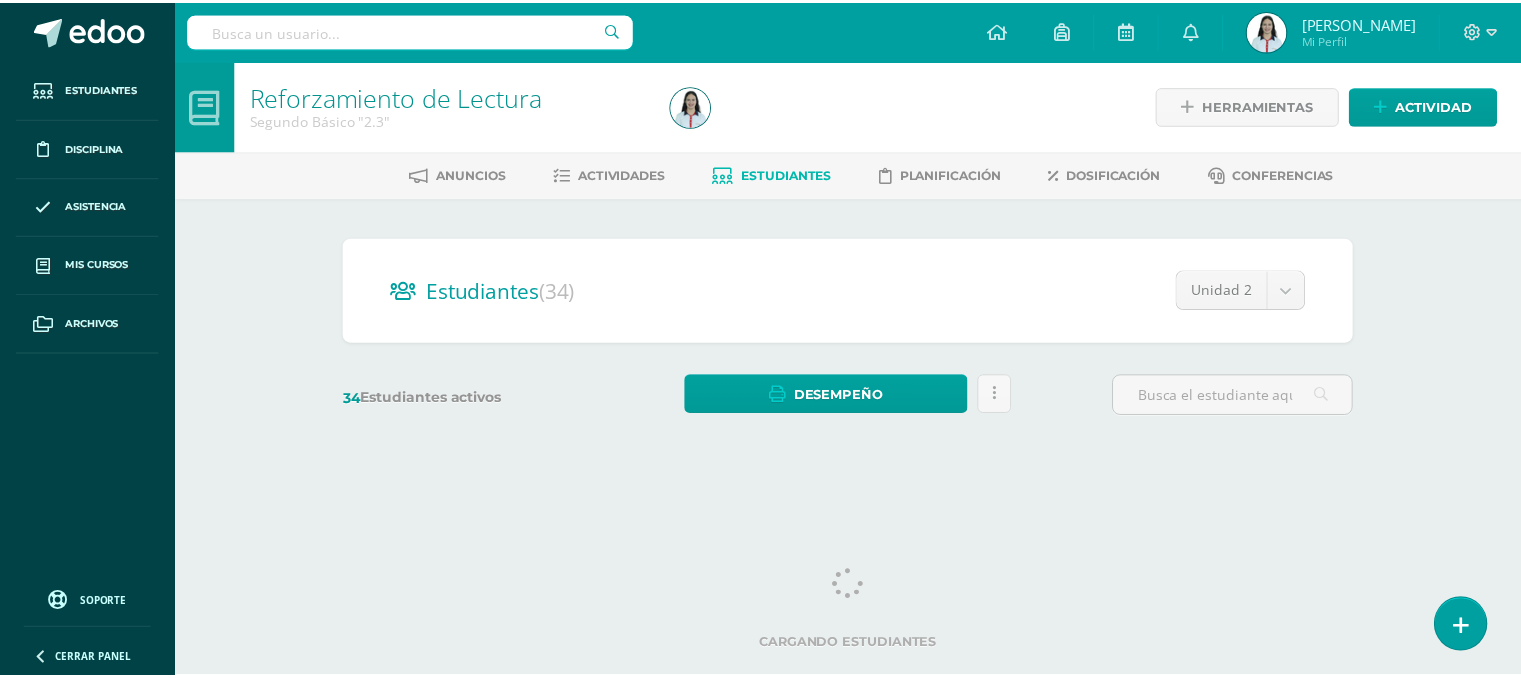 scroll, scrollTop: 0, scrollLeft: 0, axis: both 